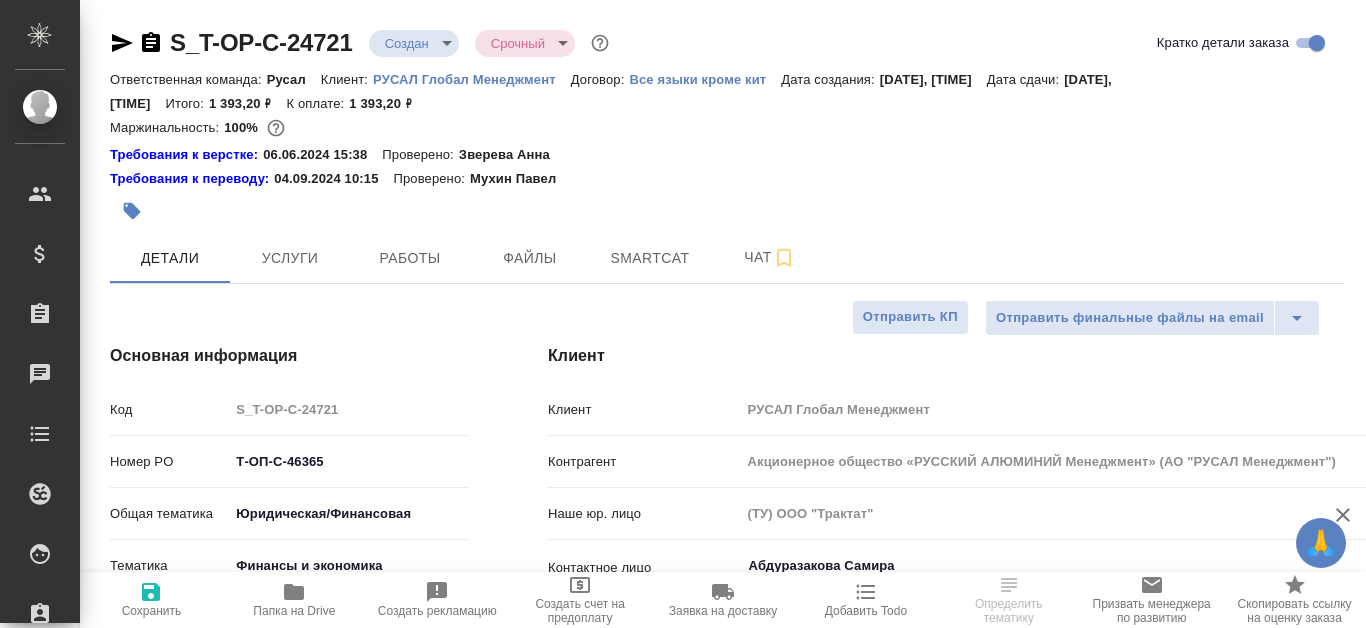 select on "RU" 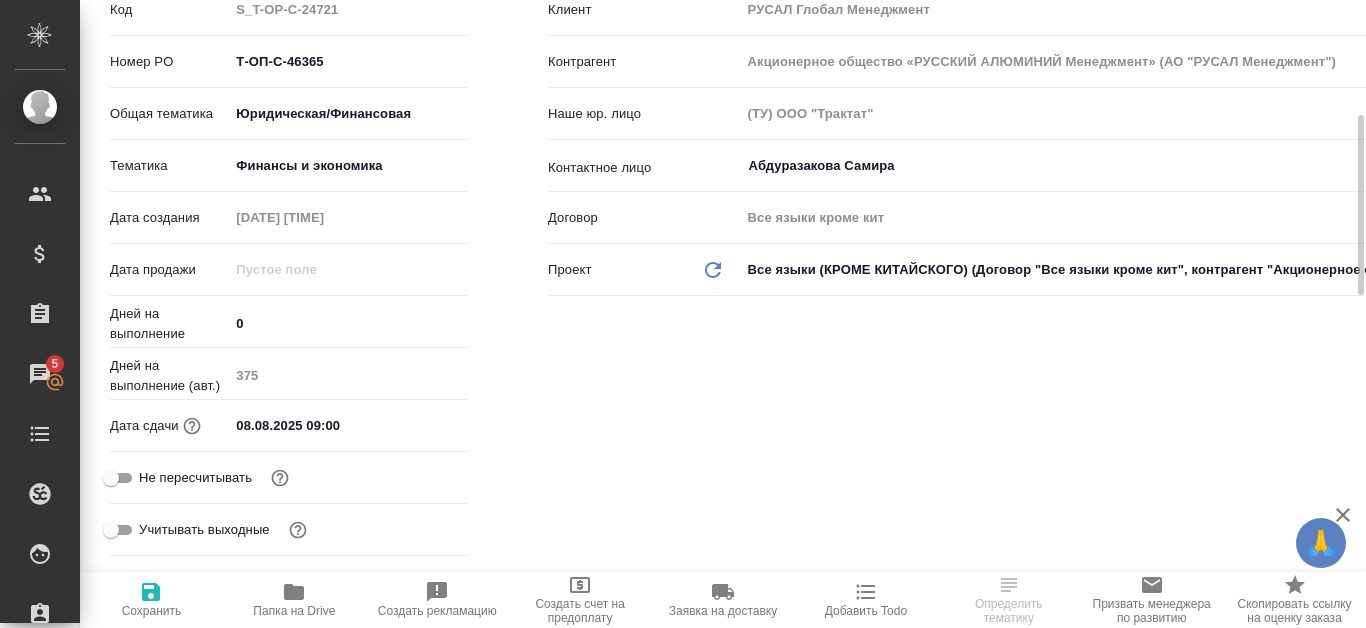 scroll, scrollTop: 0, scrollLeft: 0, axis: both 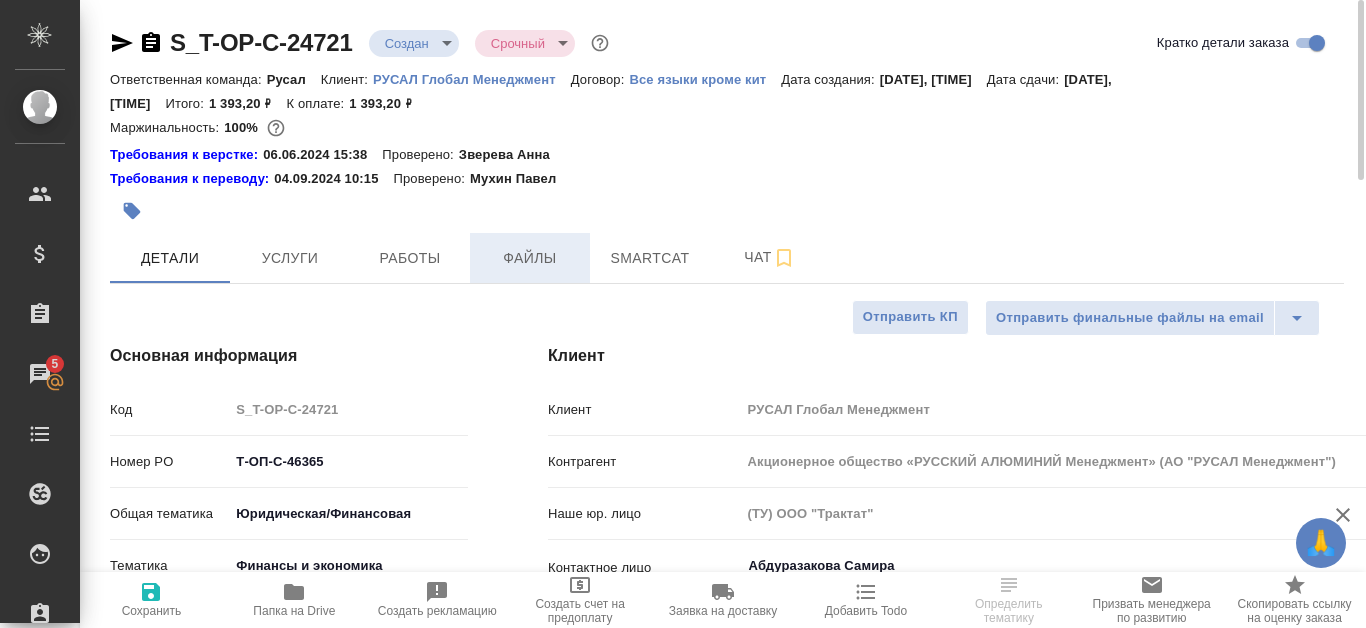 click on "Файлы" at bounding box center (530, 258) 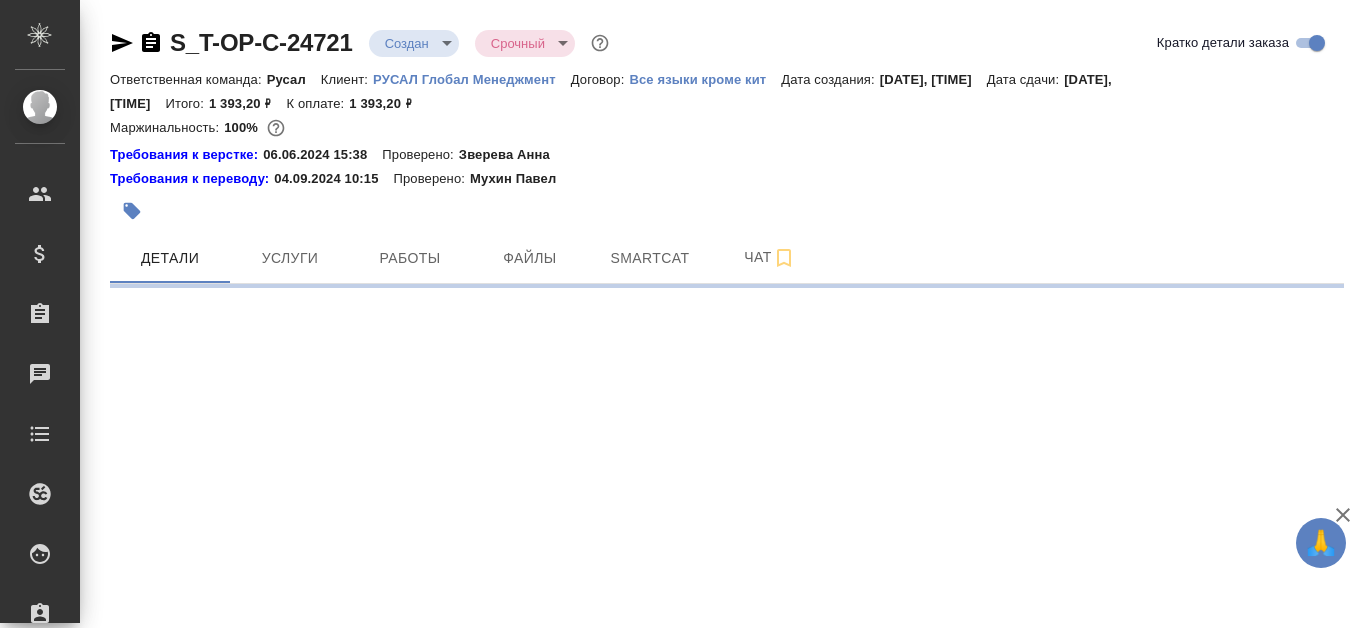 scroll, scrollTop: 0, scrollLeft: 0, axis: both 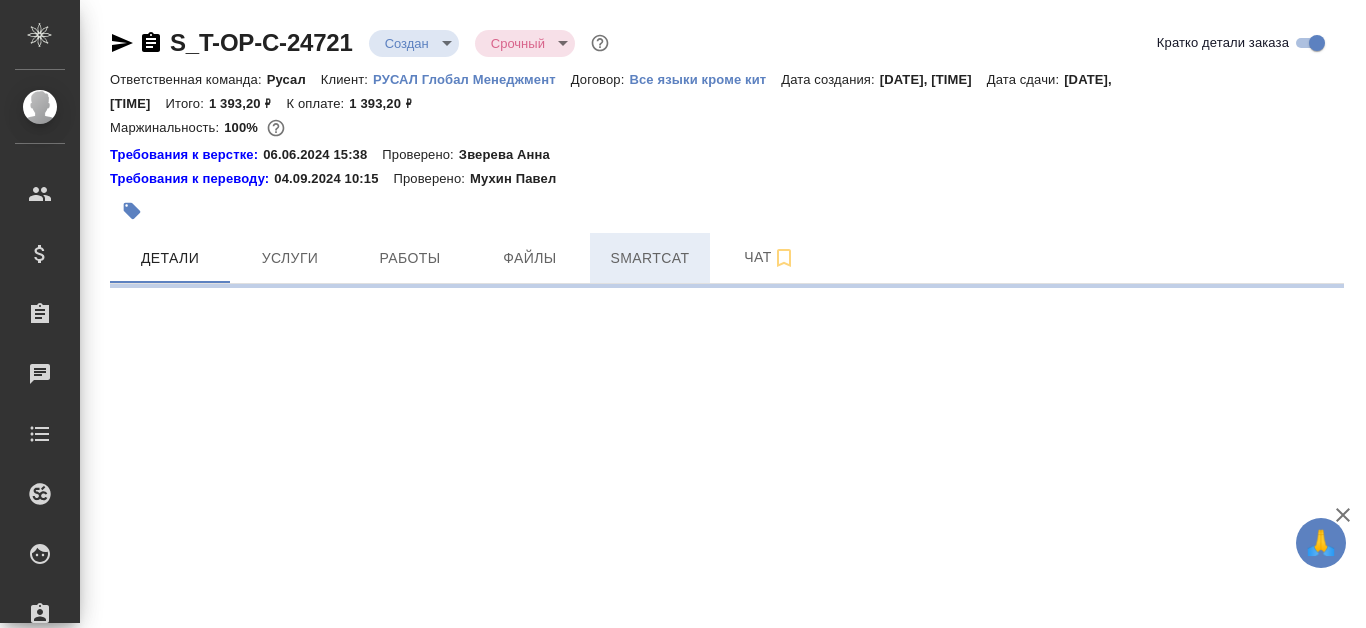 select on "RU" 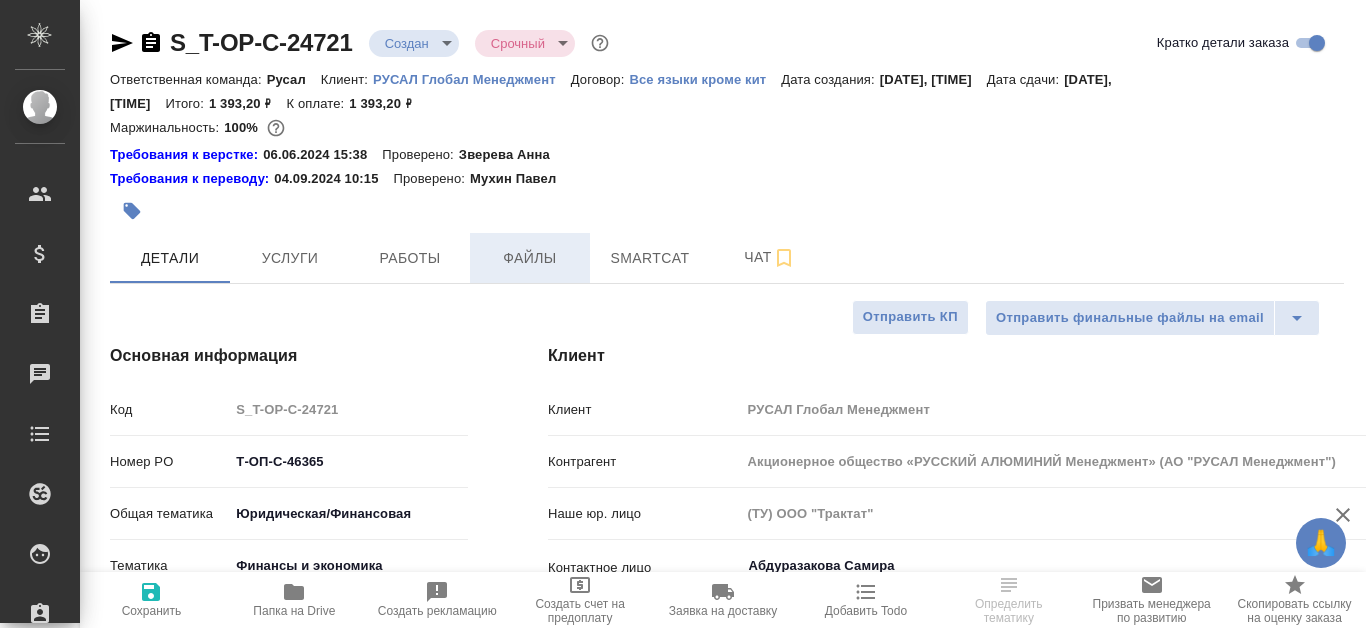 type on "x" 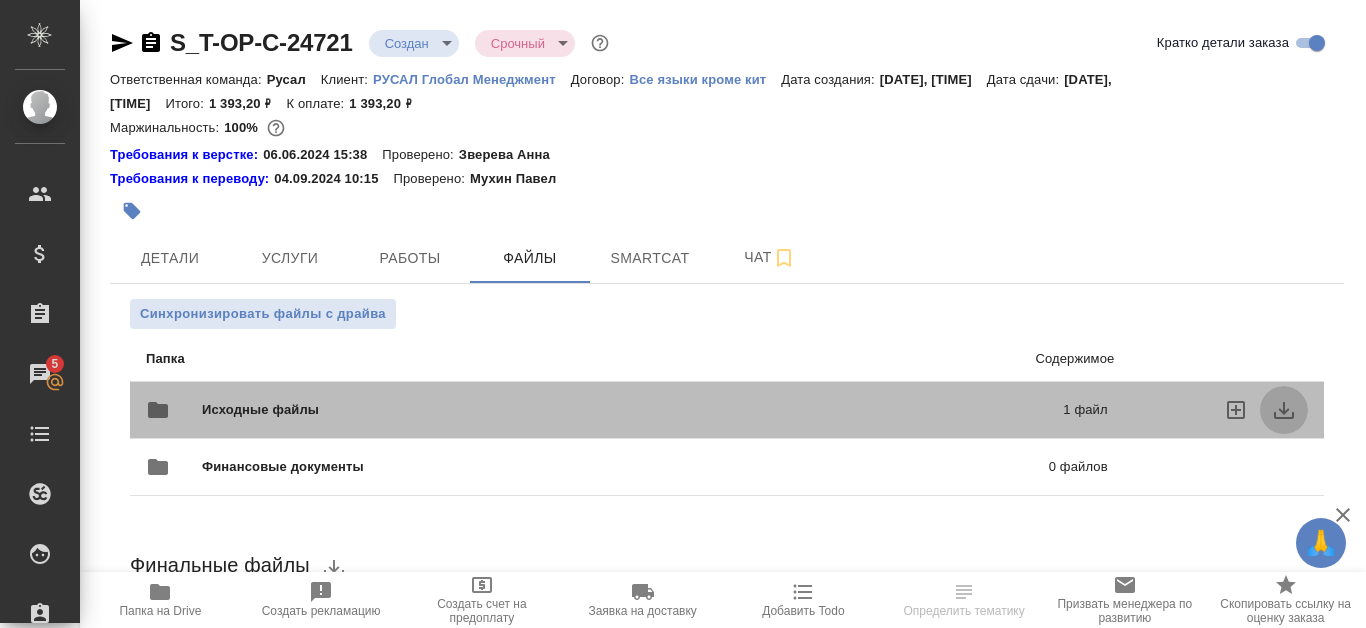 click 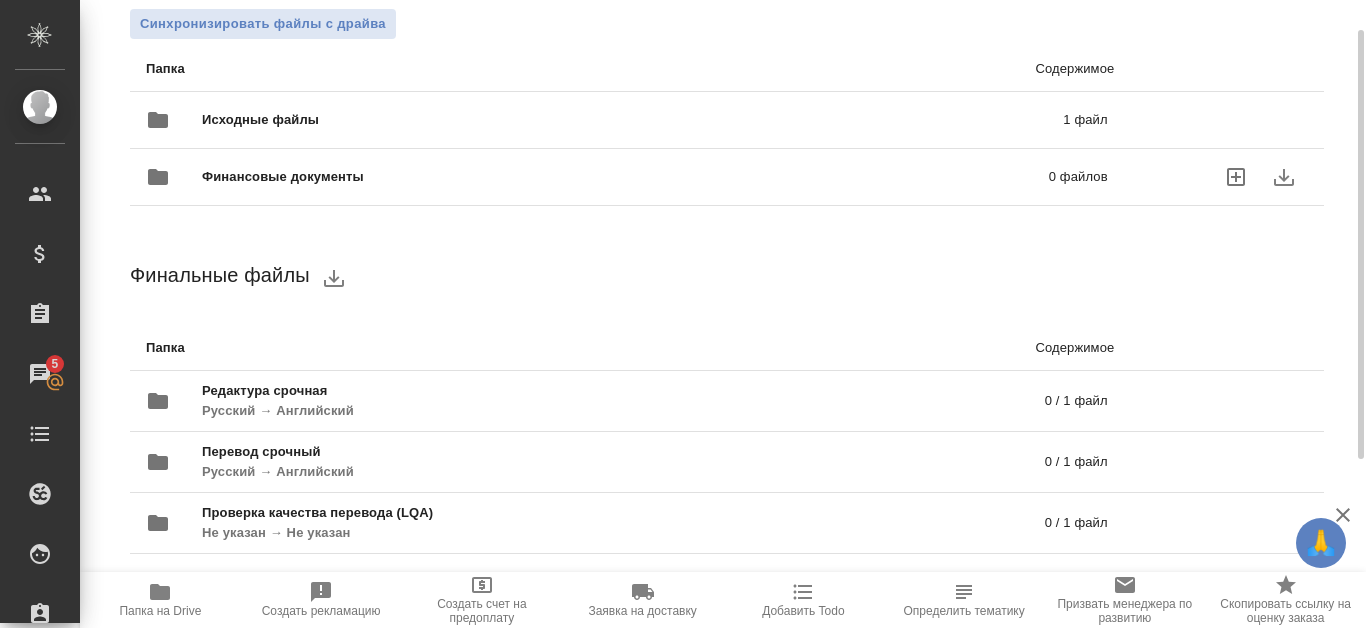 scroll, scrollTop: 90, scrollLeft: 0, axis: vertical 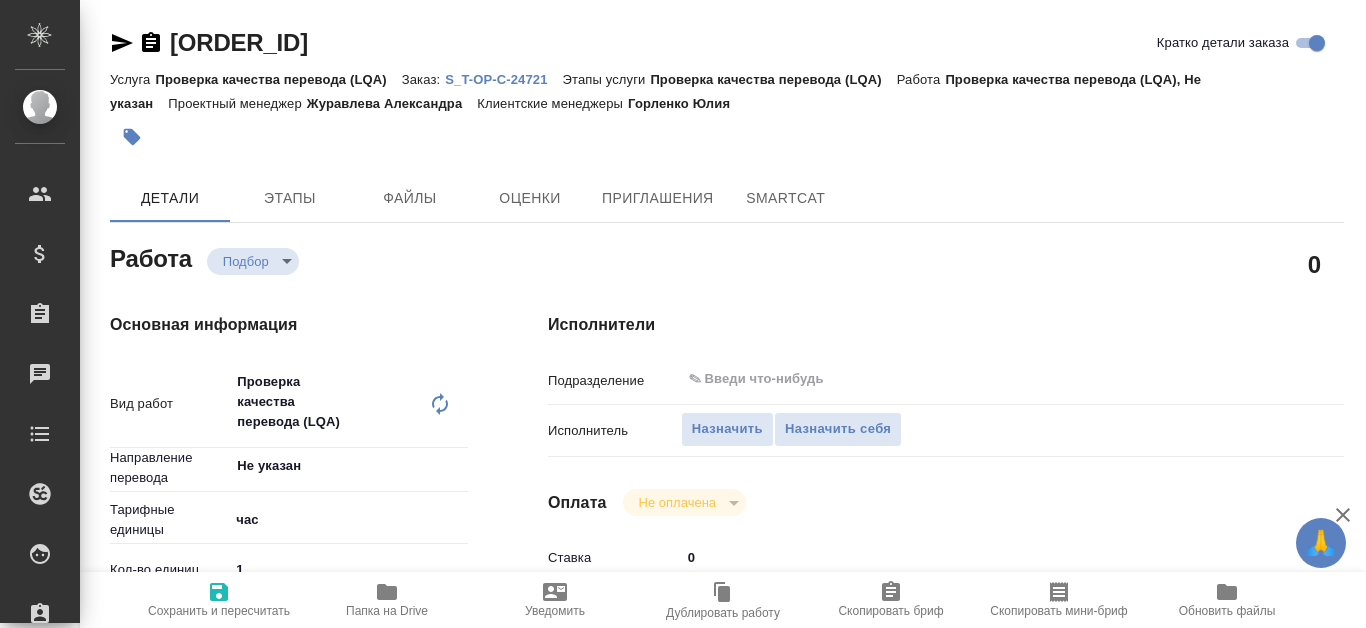 type on "x" 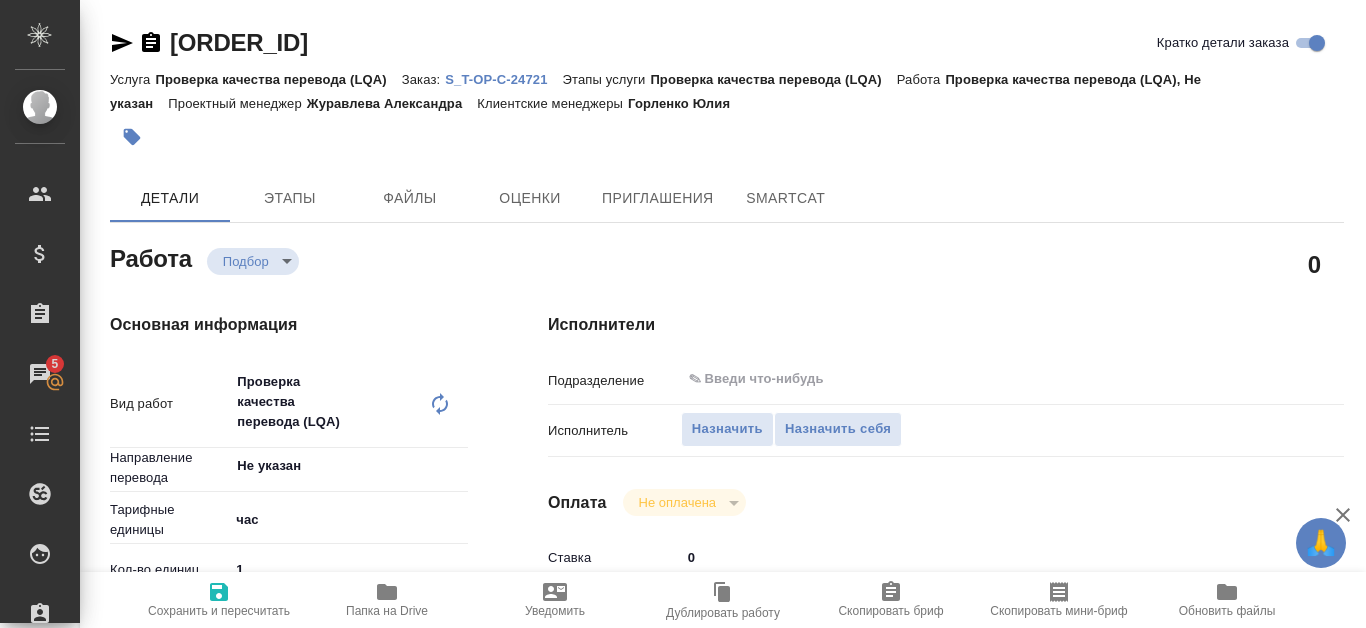 type on "x" 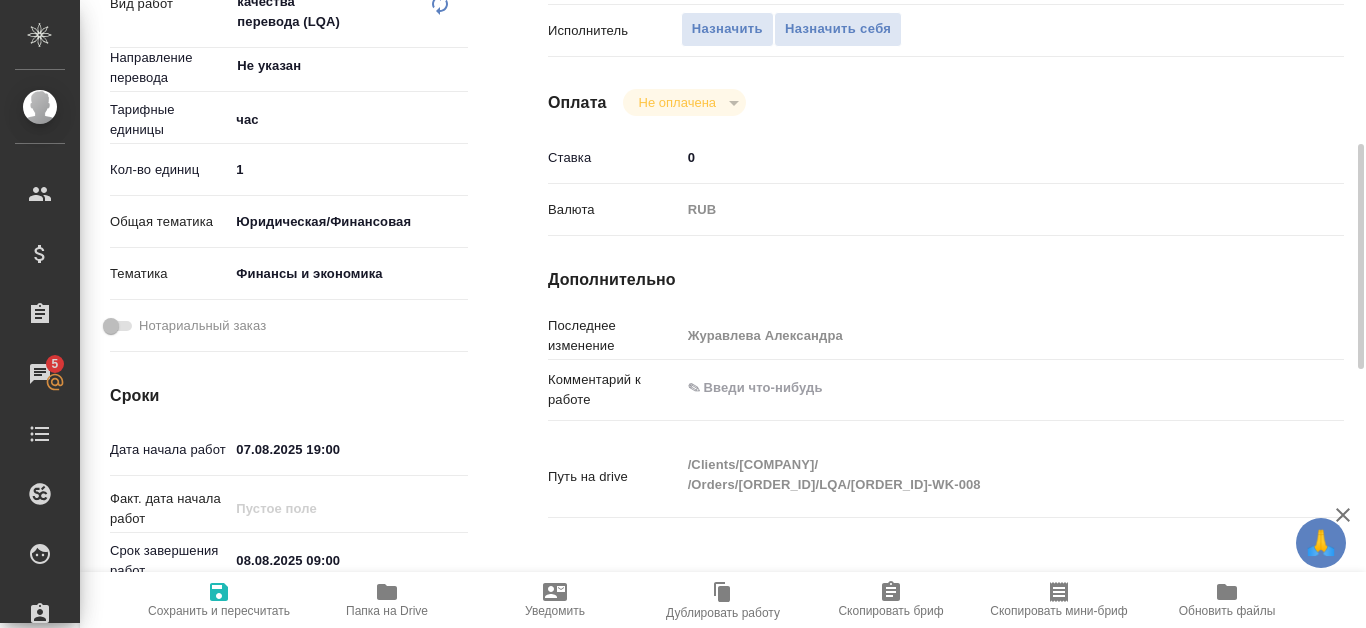 scroll, scrollTop: 0, scrollLeft: 0, axis: both 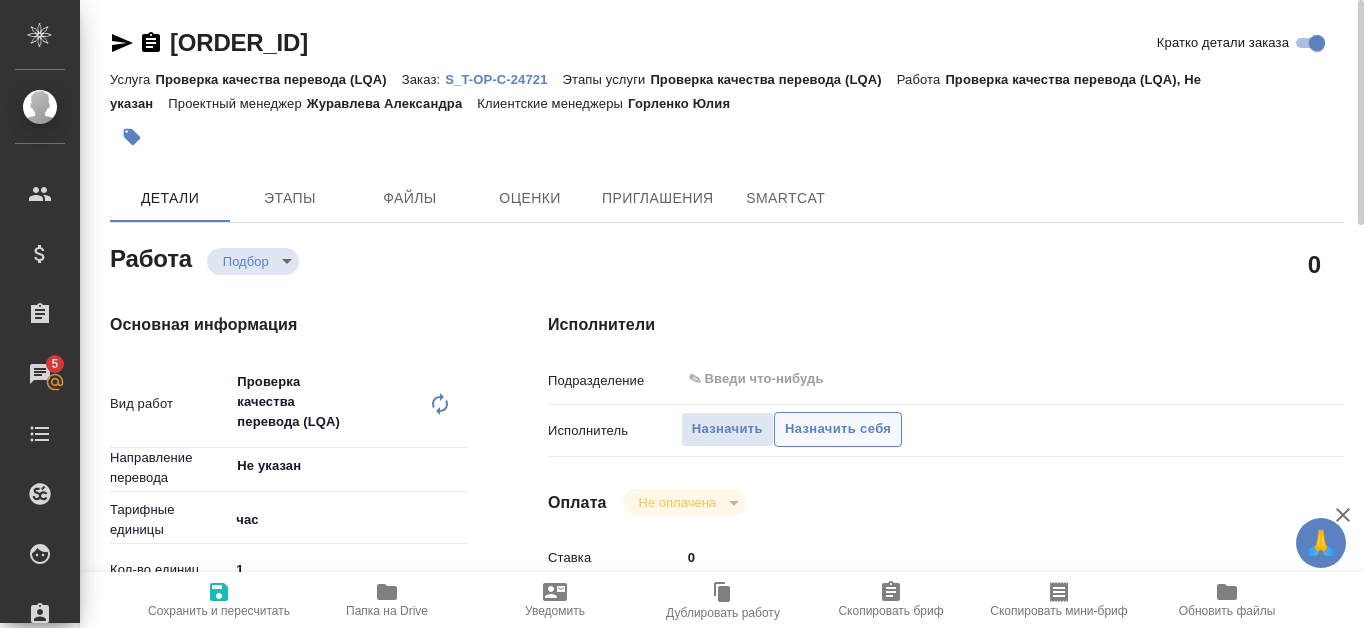 click on "Назначить себя" at bounding box center (838, 429) 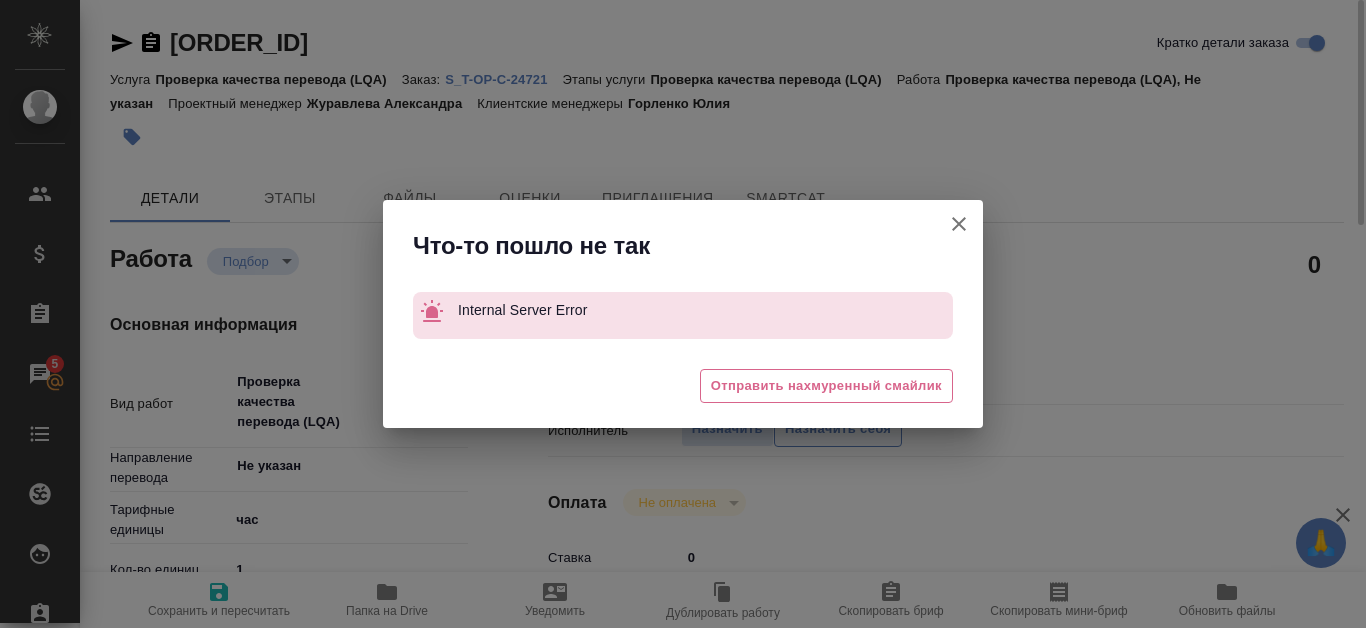 type on "x" 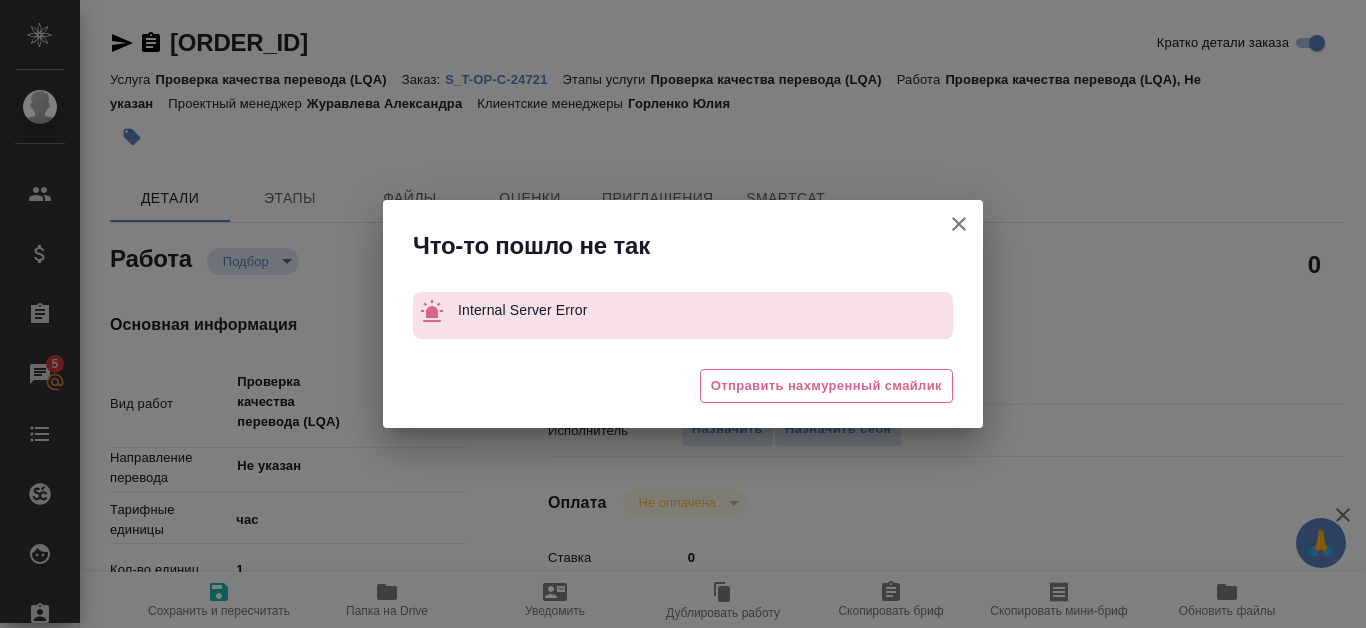 click 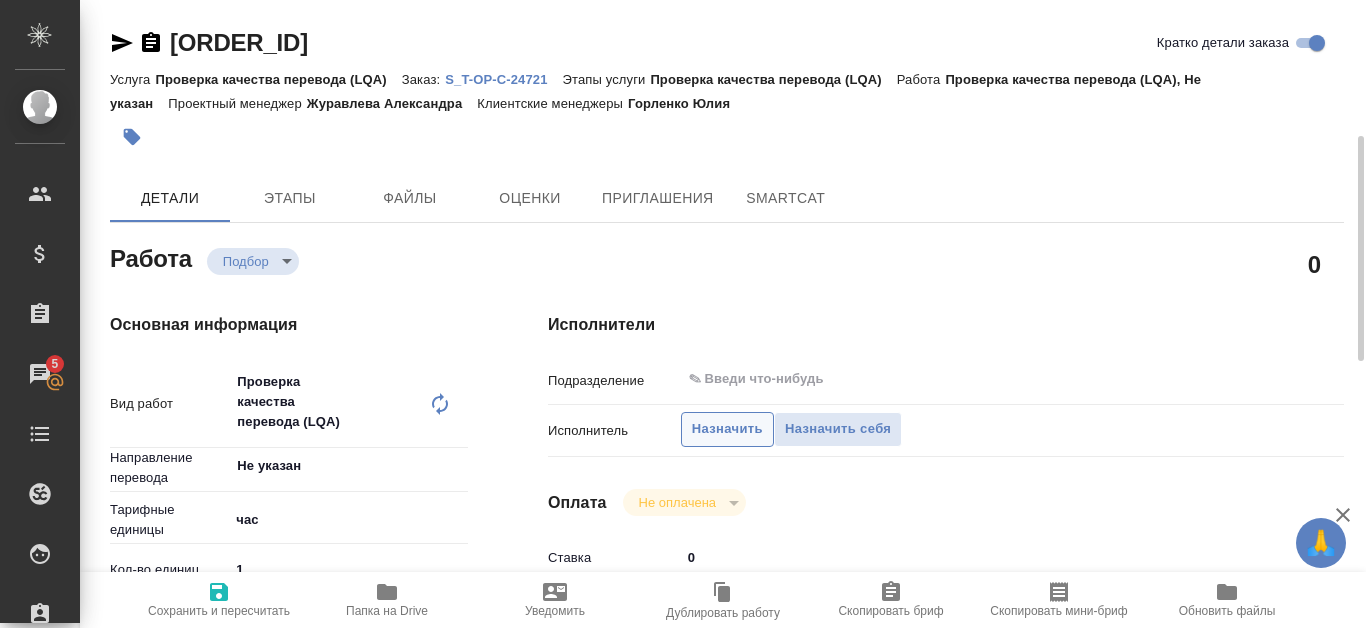 scroll, scrollTop: 100, scrollLeft: 0, axis: vertical 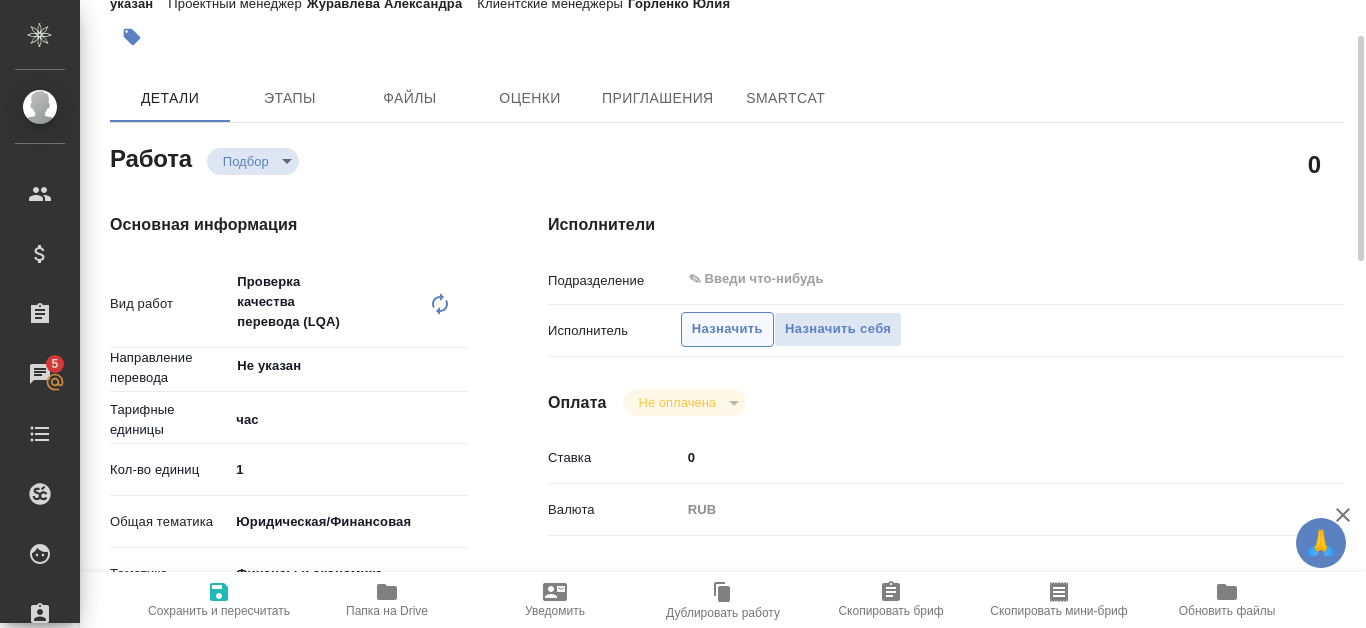 click on "Назначить" at bounding box center (727, 329) 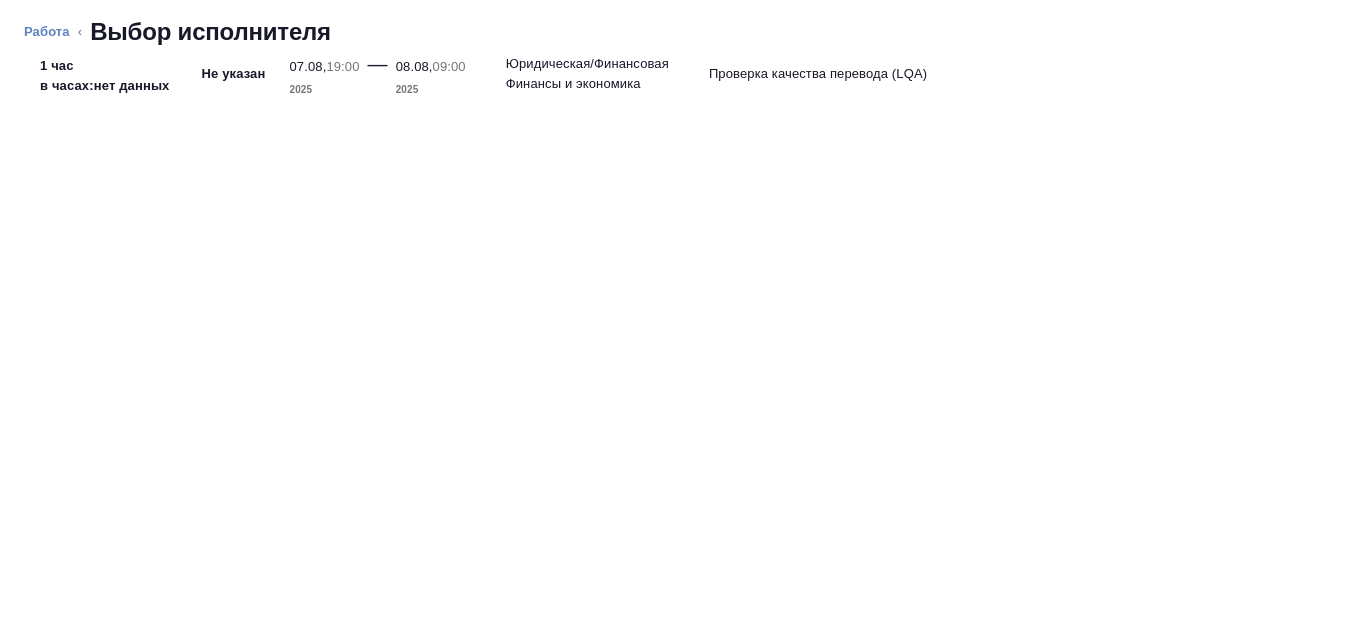 type on "x" 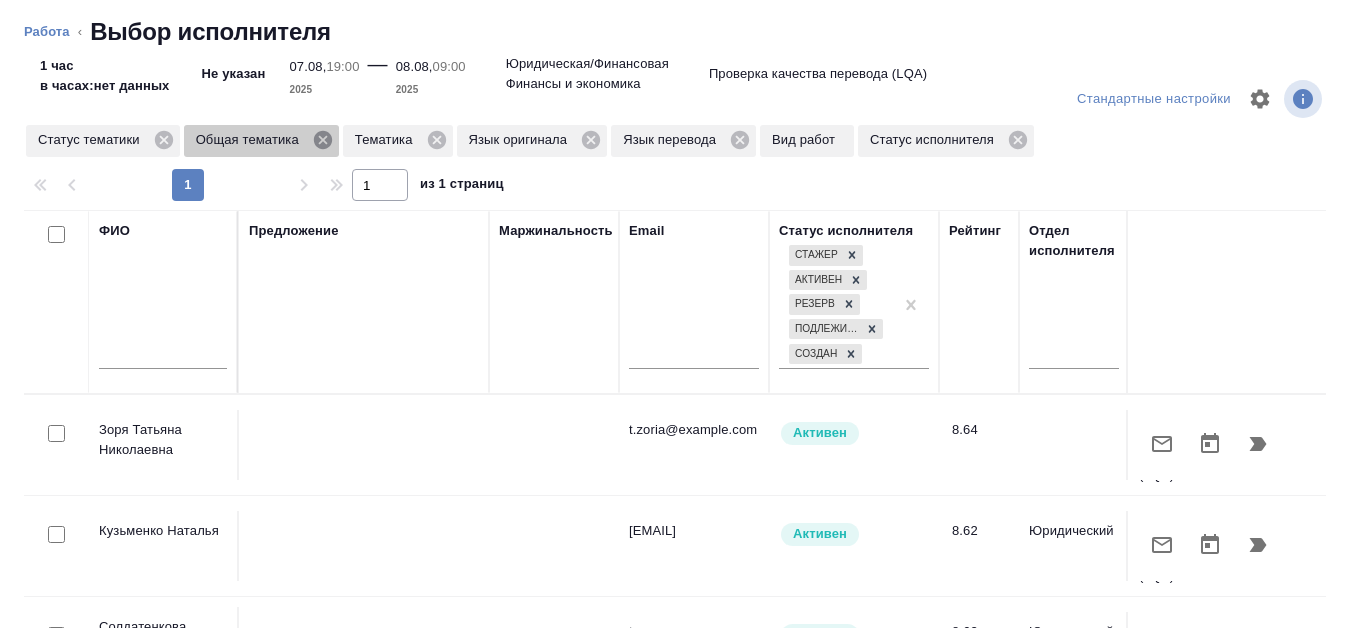 click 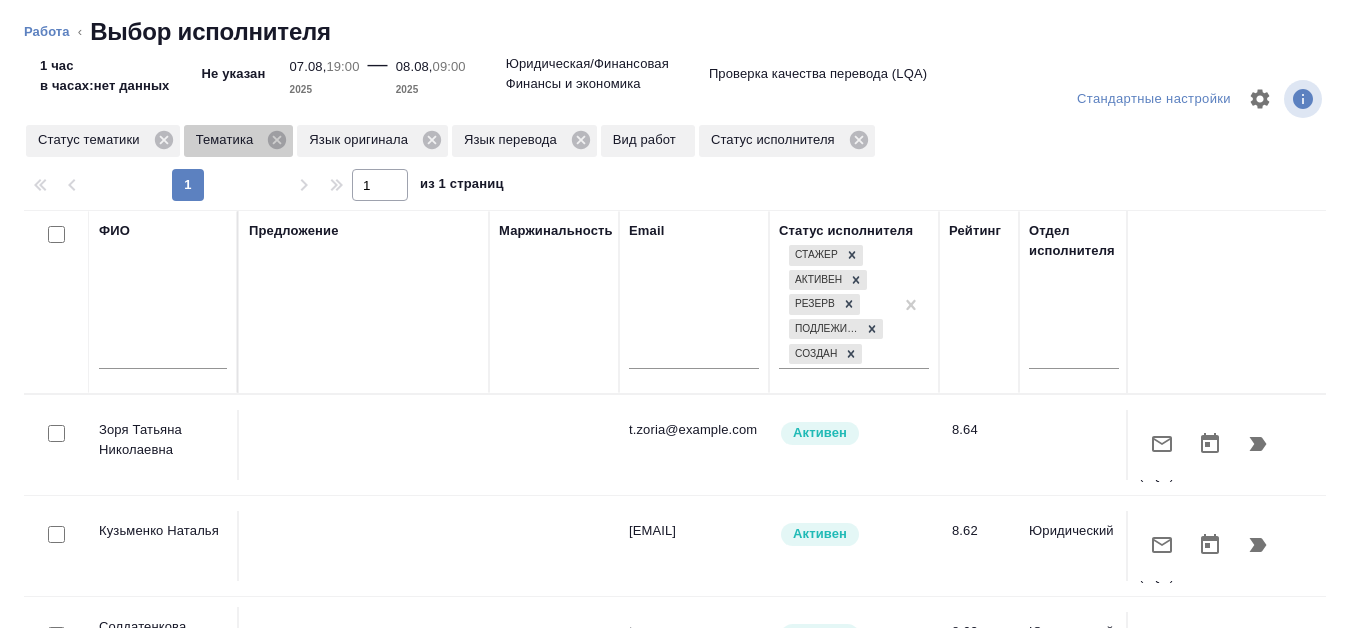 click 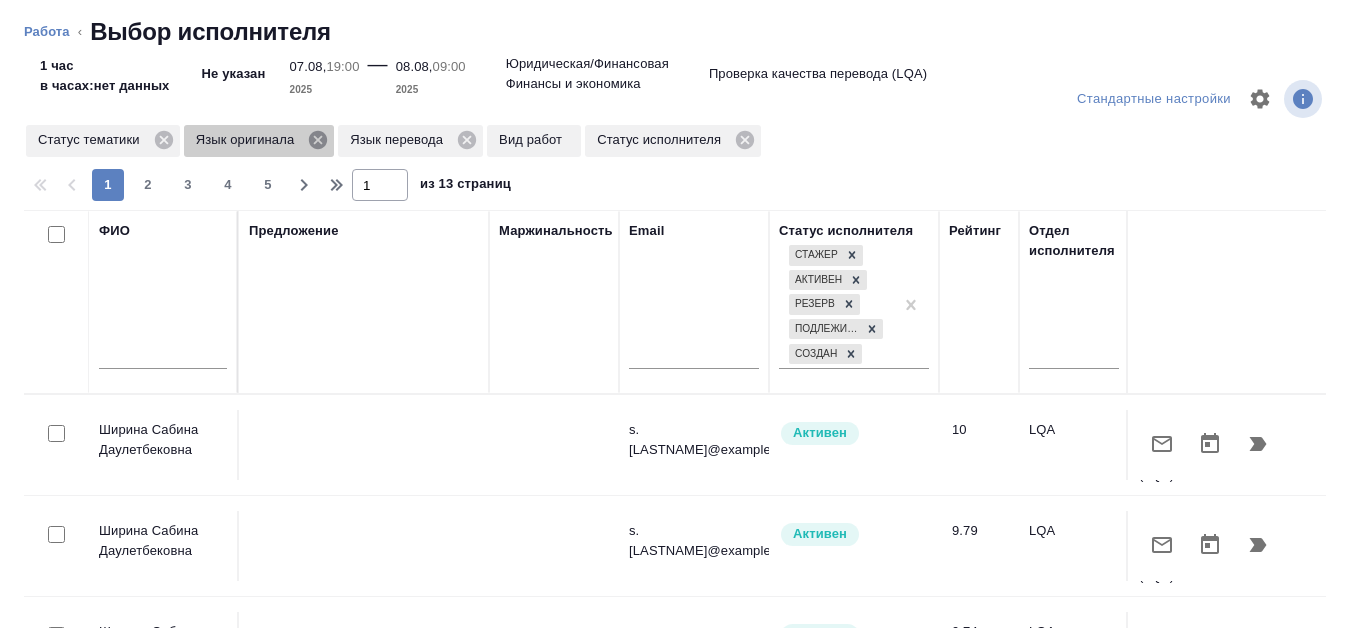 click 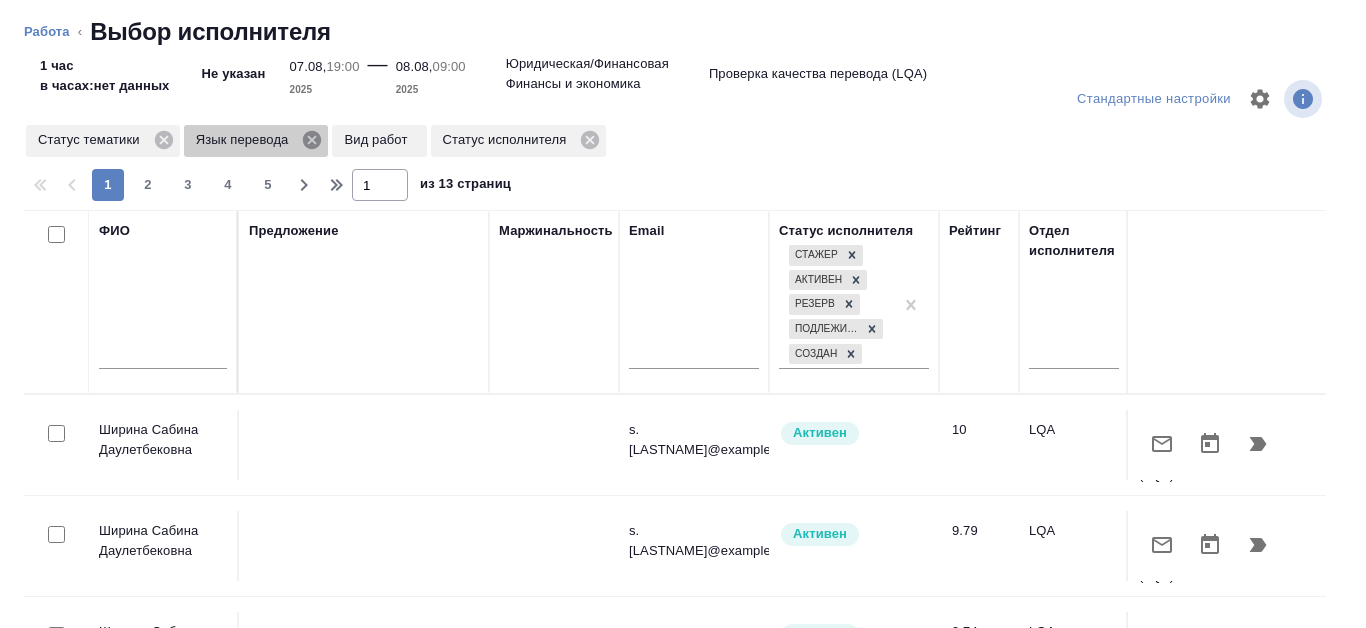 click 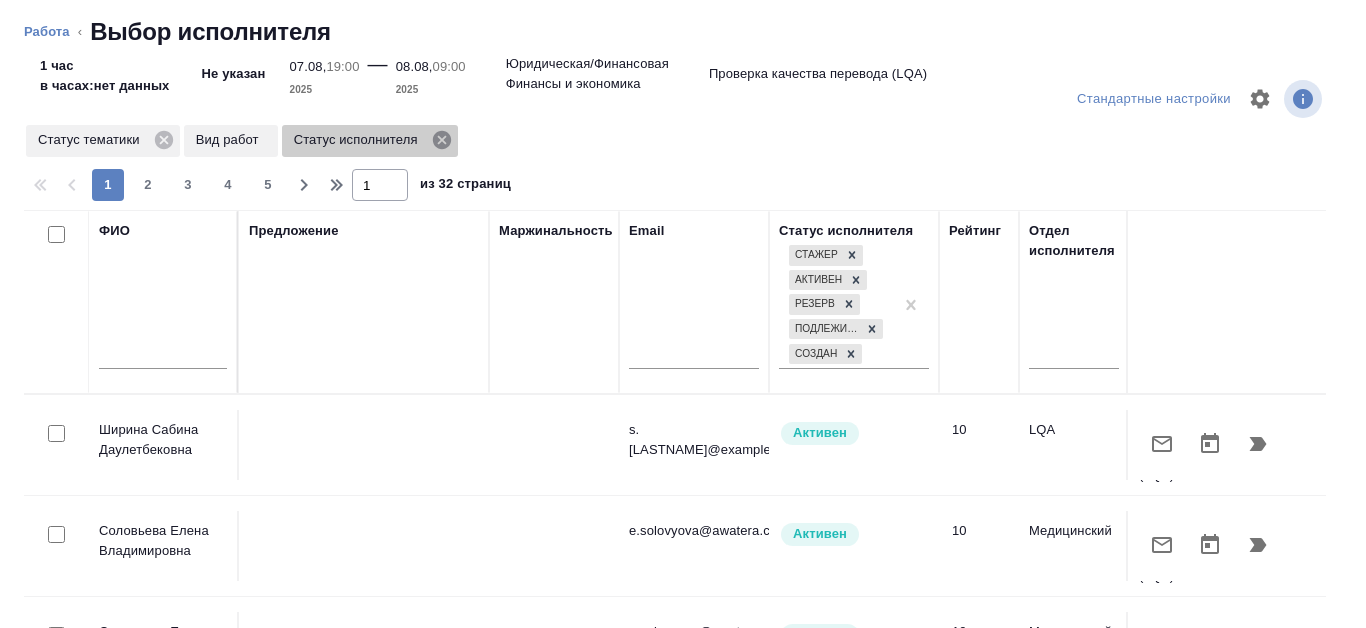click 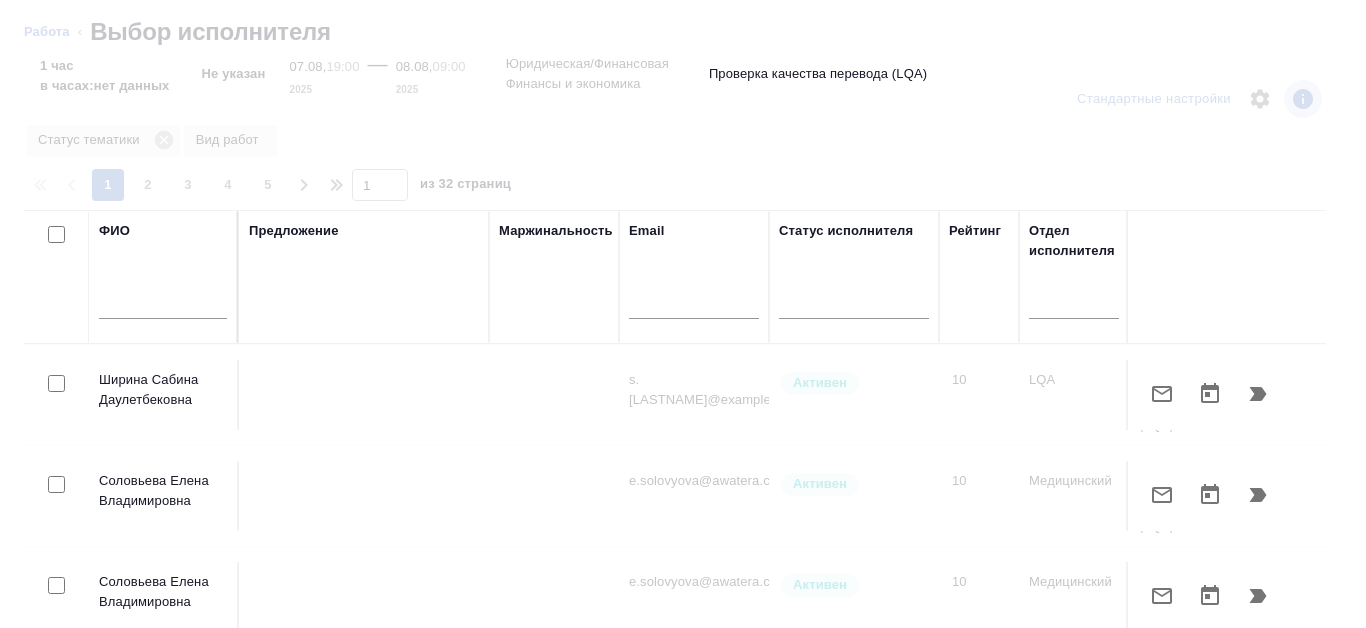 click at bounding box center (163, 306) 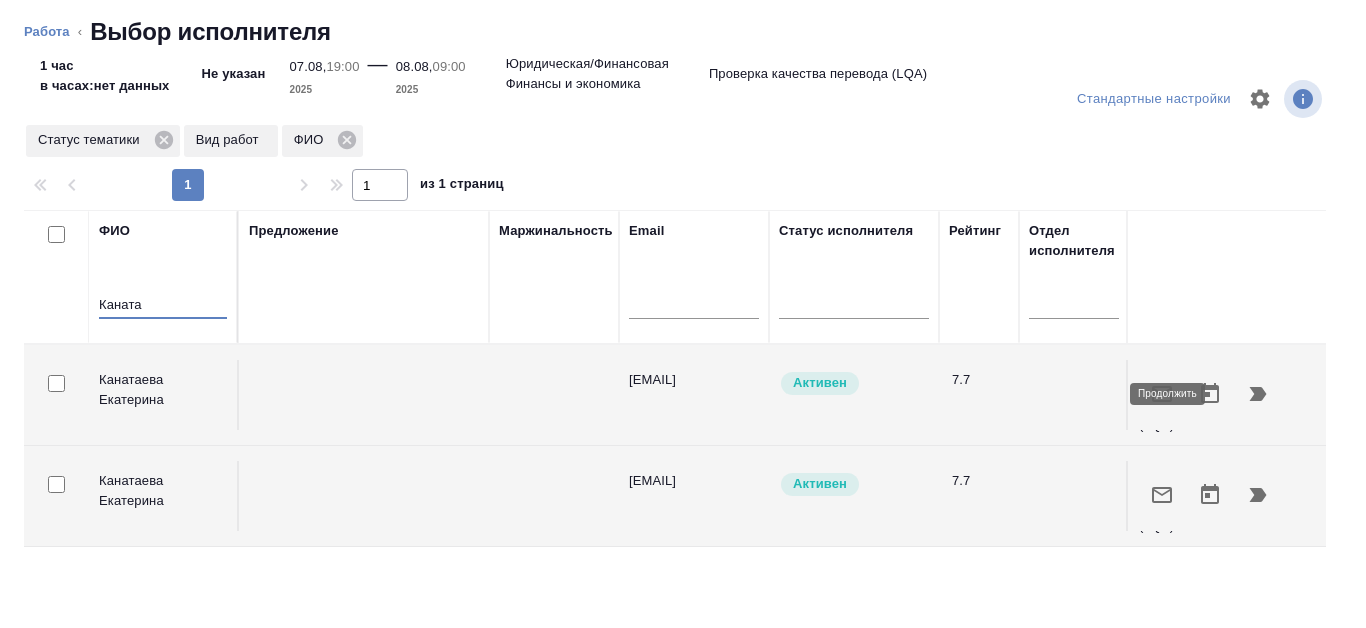 type on "Каната" 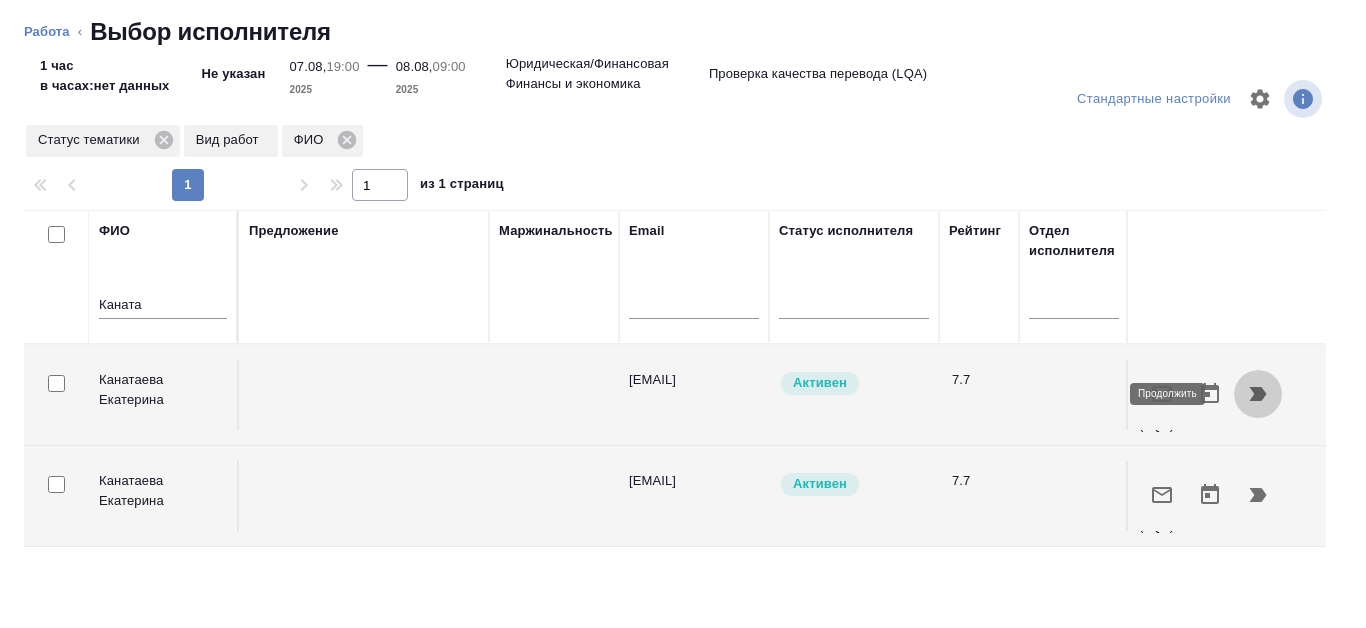 click at bounding box center (1258, 394) 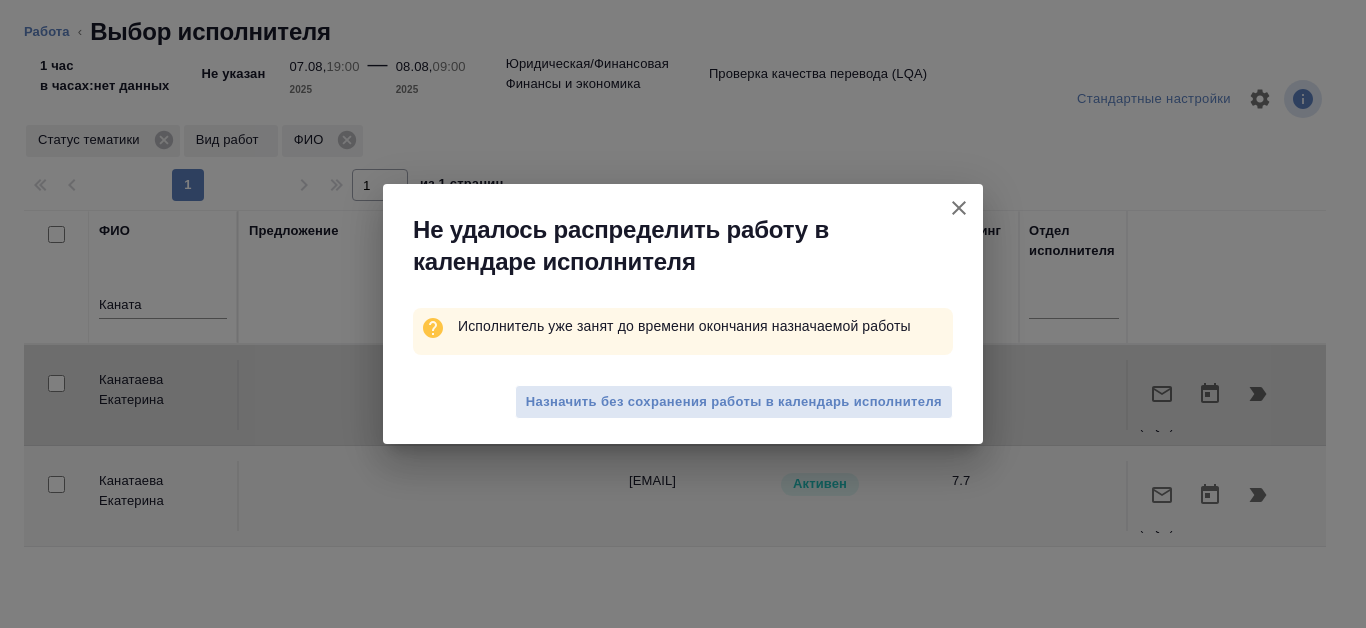 type on "x" 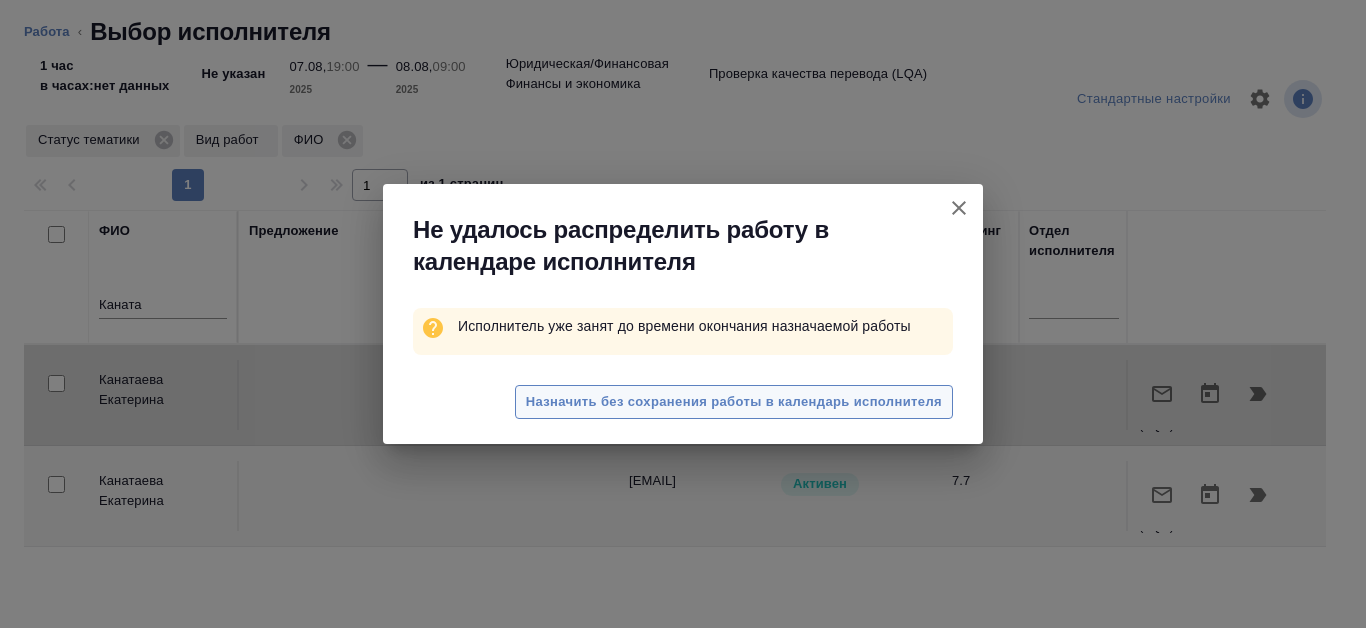 click on "Назначить без сохранения работы в календарь исполнителя" at bounding box center [734, 402] 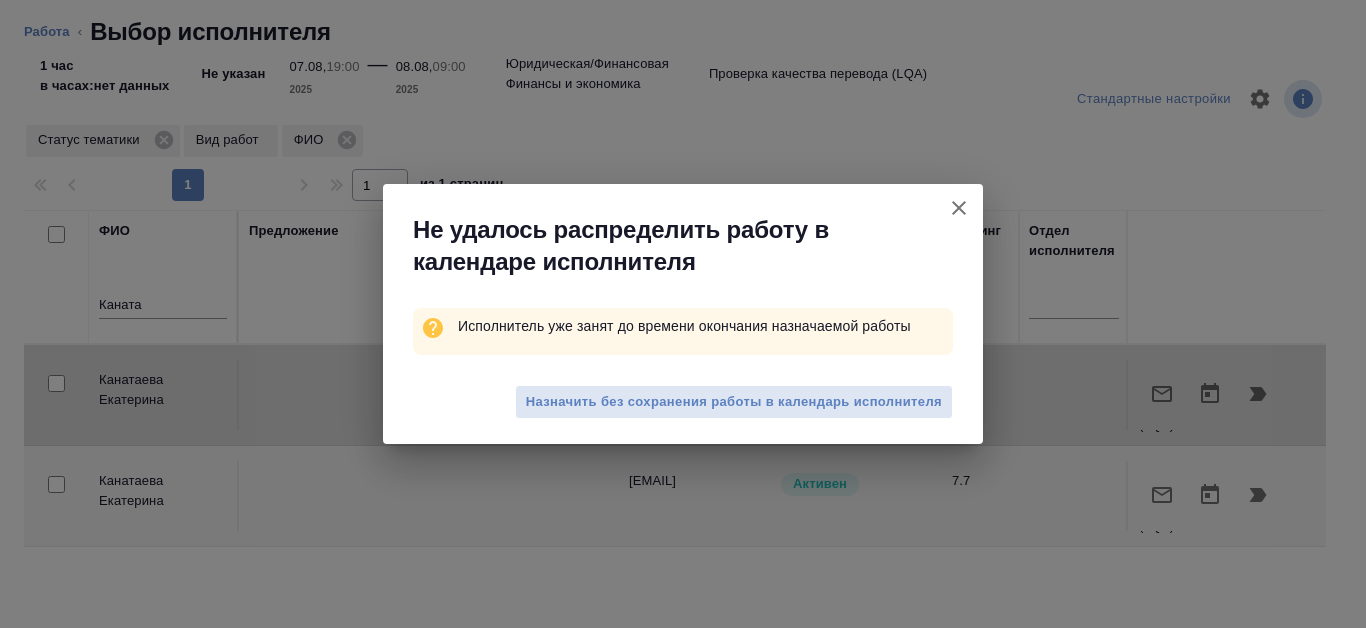 type on "x" 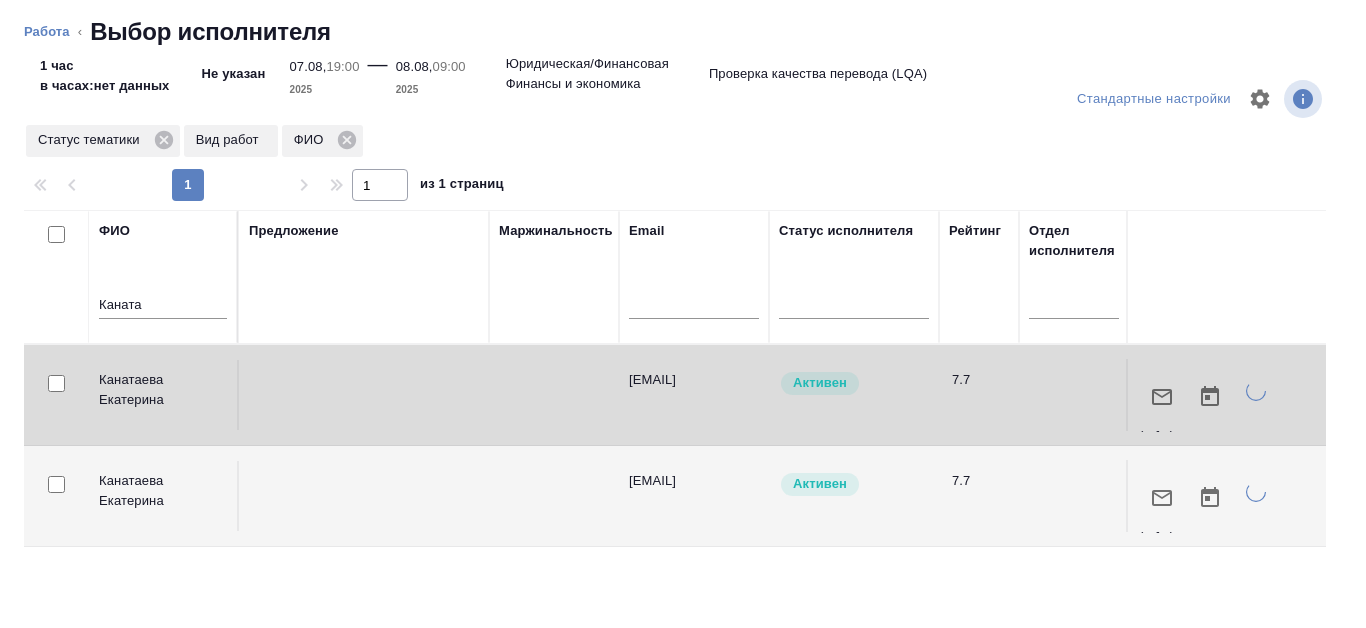 type on "x" 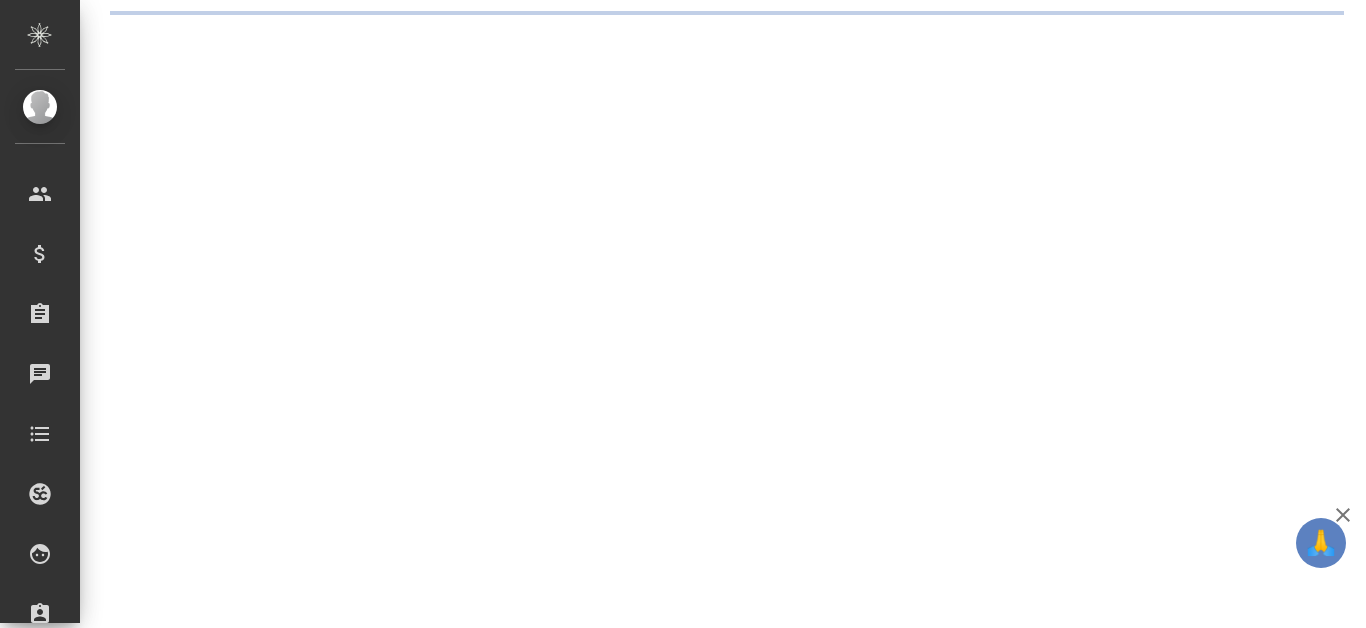 scroll, scrollTop: 0, scrollLeft: 0, axis: both 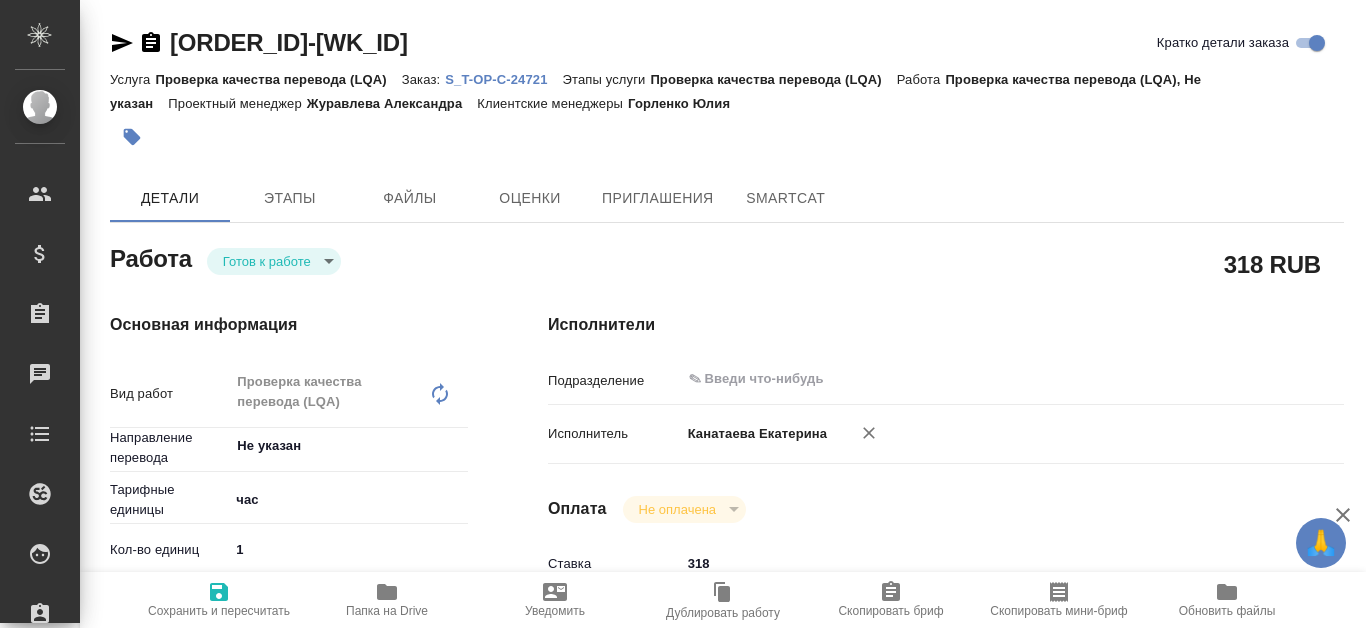 type on "x" 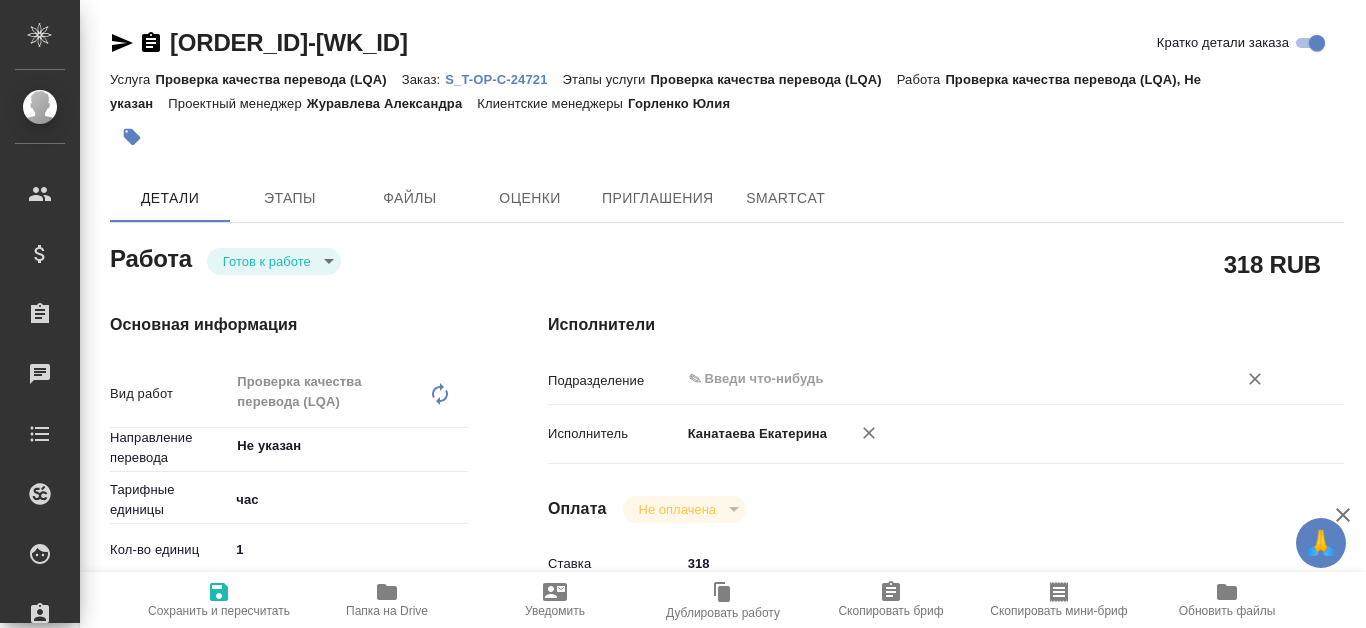 type on "x" 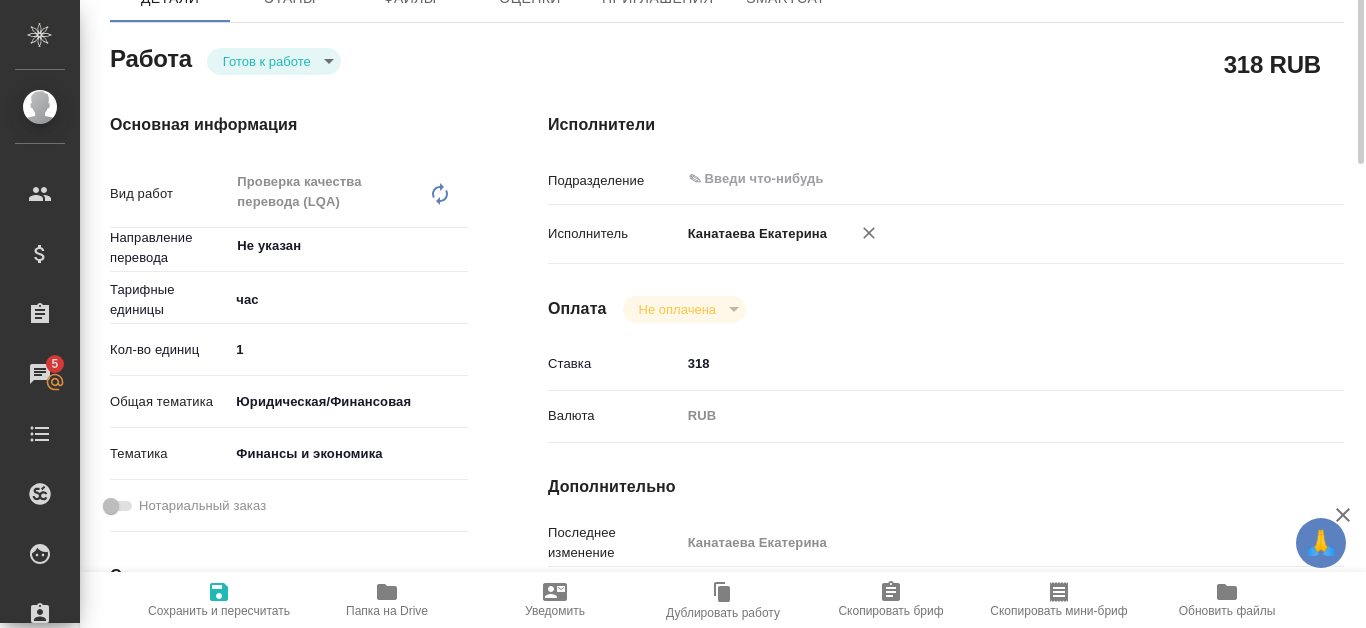 scroll, scrollTop: 0, scrollLeft: 0, axis: both 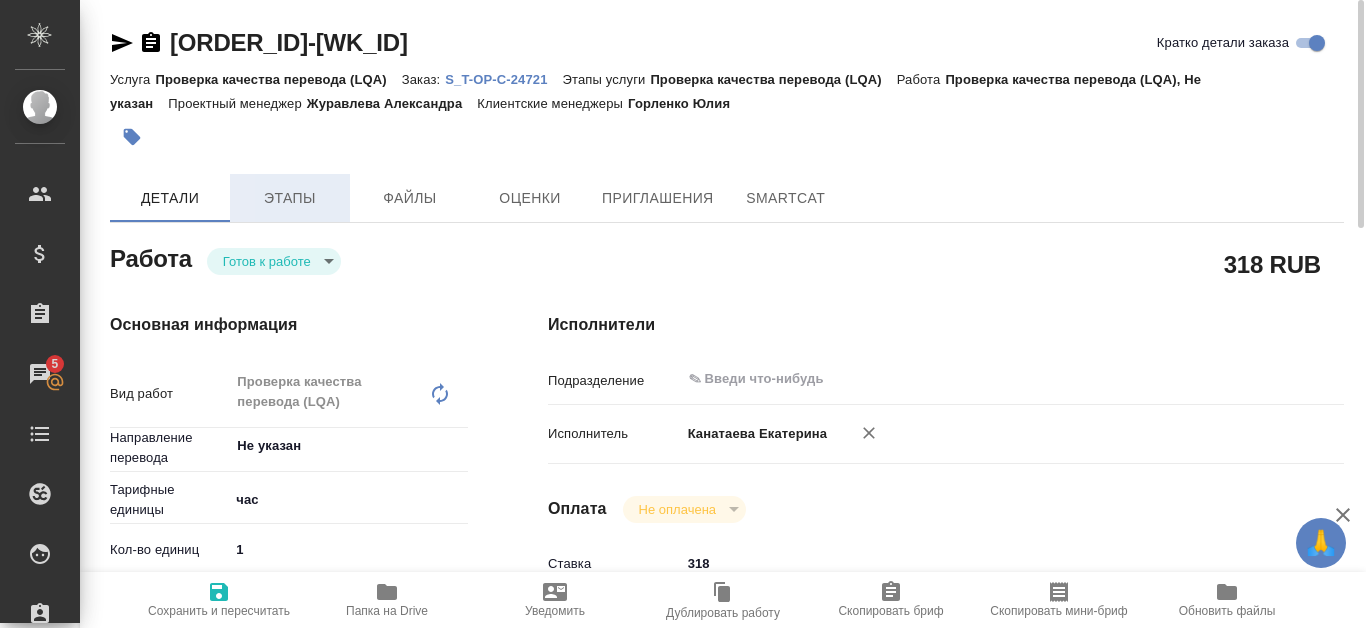 click on "Этапы" at bounding box center (290, 198) 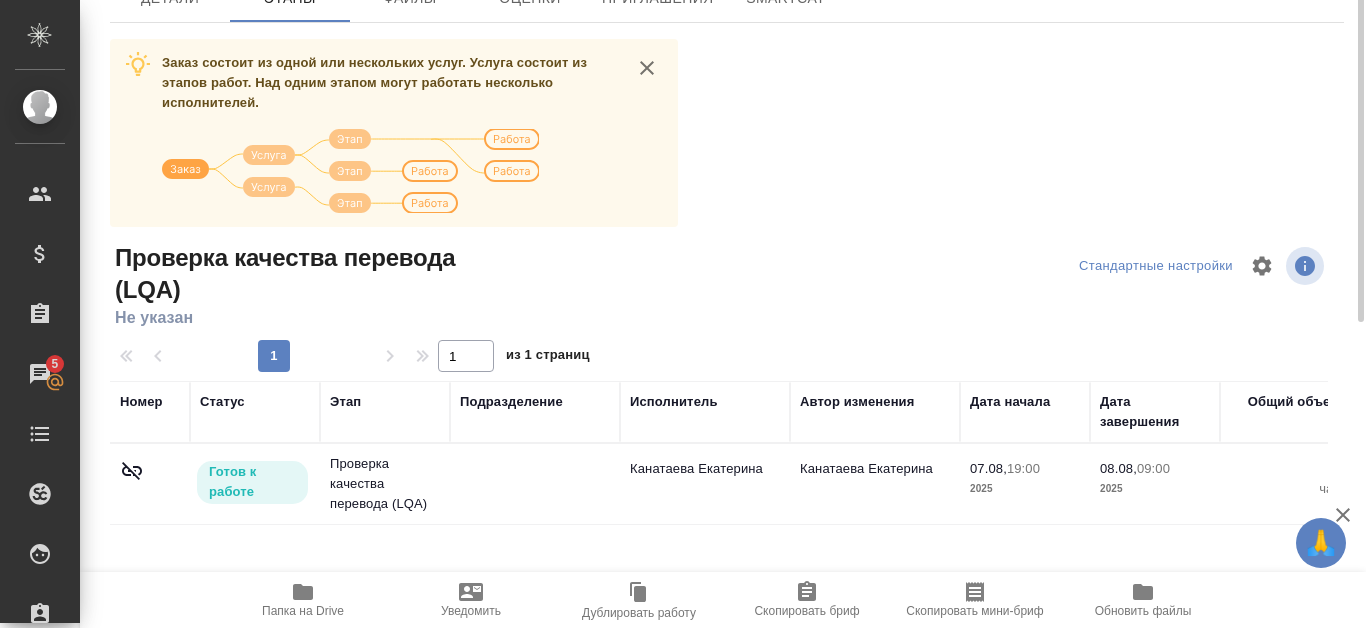 scroll, scrollTop: 100, scrollLeft: 0, axis: vertical 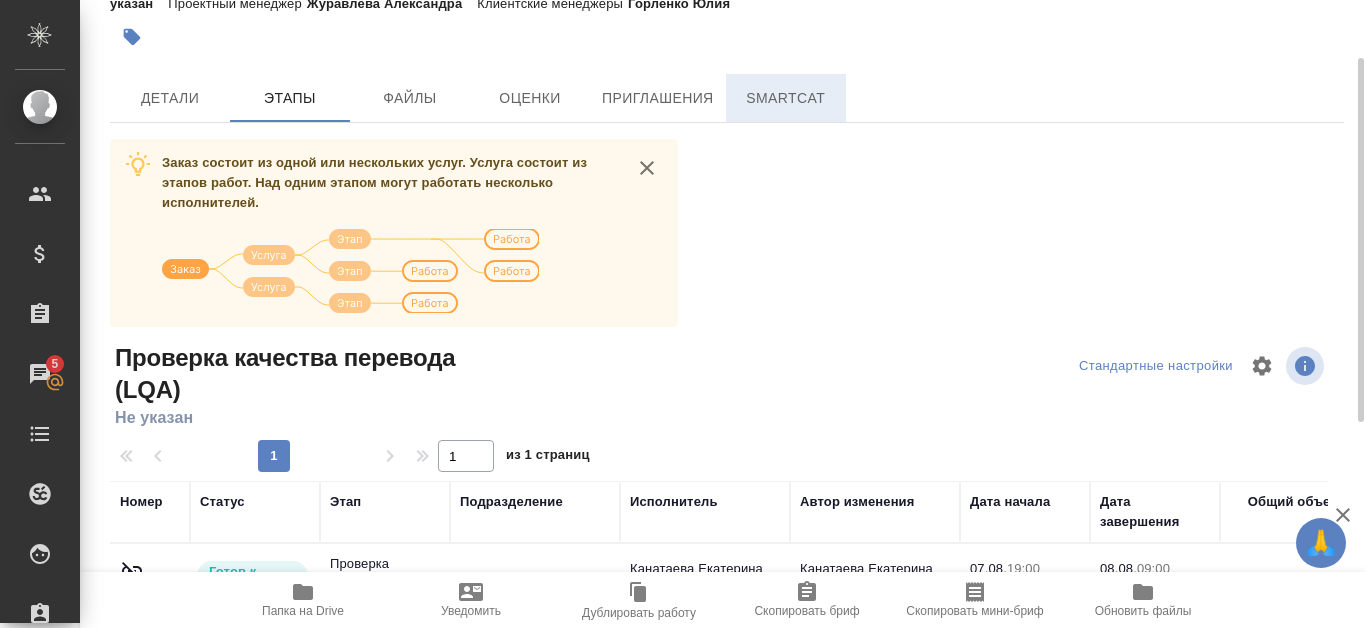 click on "SmartCat" at bounding box center (786, 98) 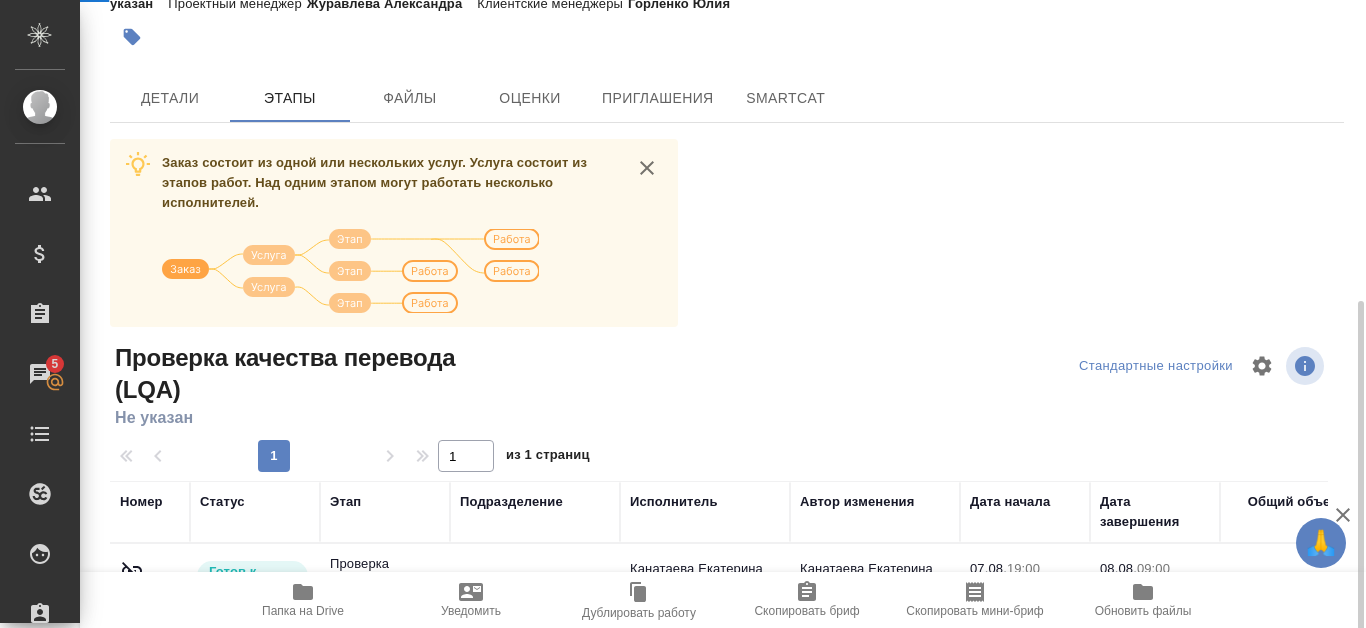 scroll, scrollTop: 254, scrollLeft: 0, axis: vertical 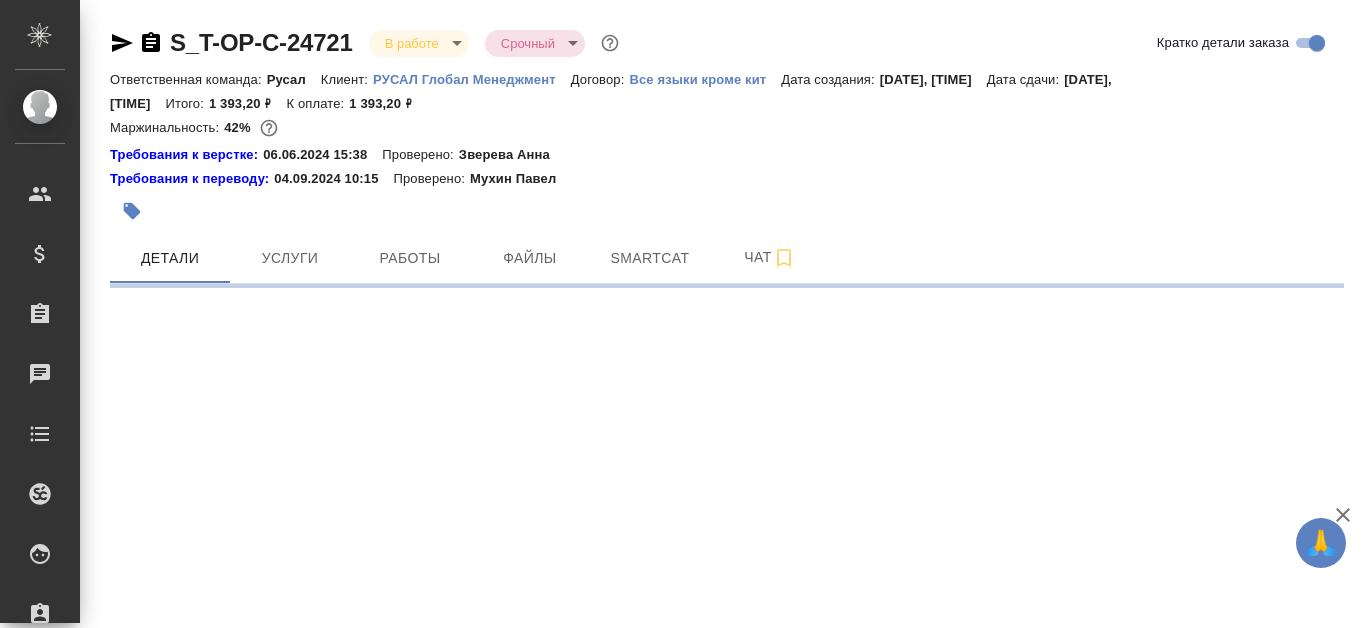 select on "RU" 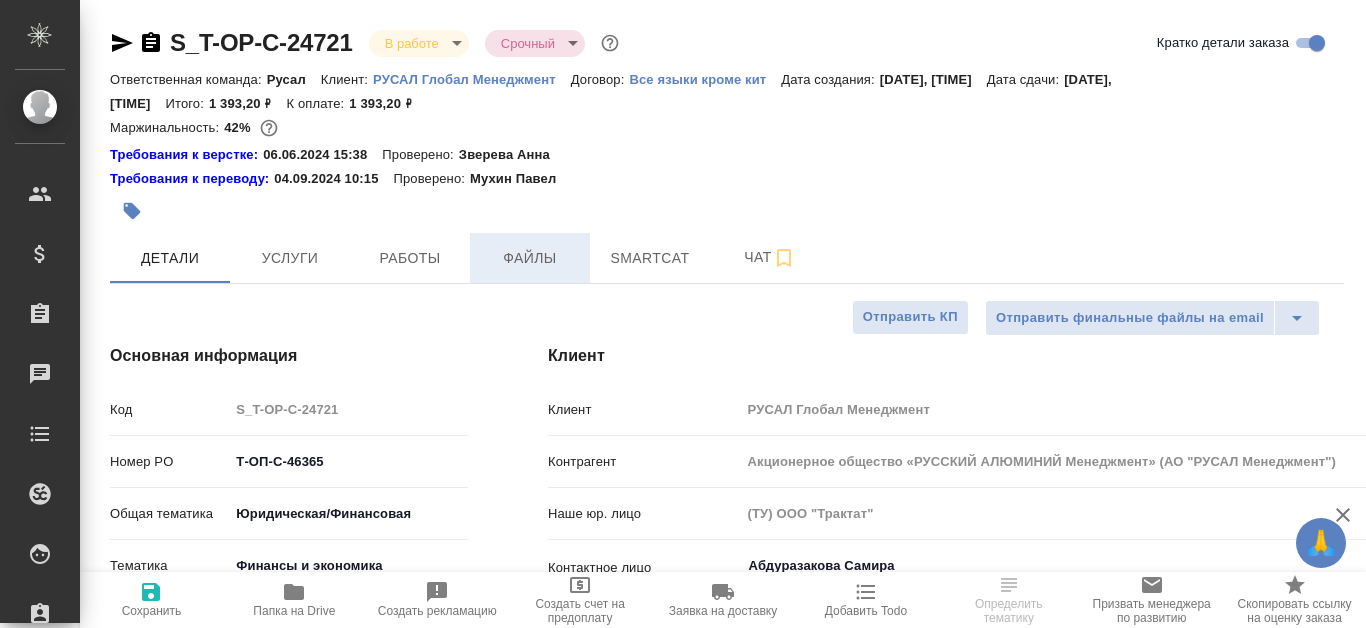 type on "x" 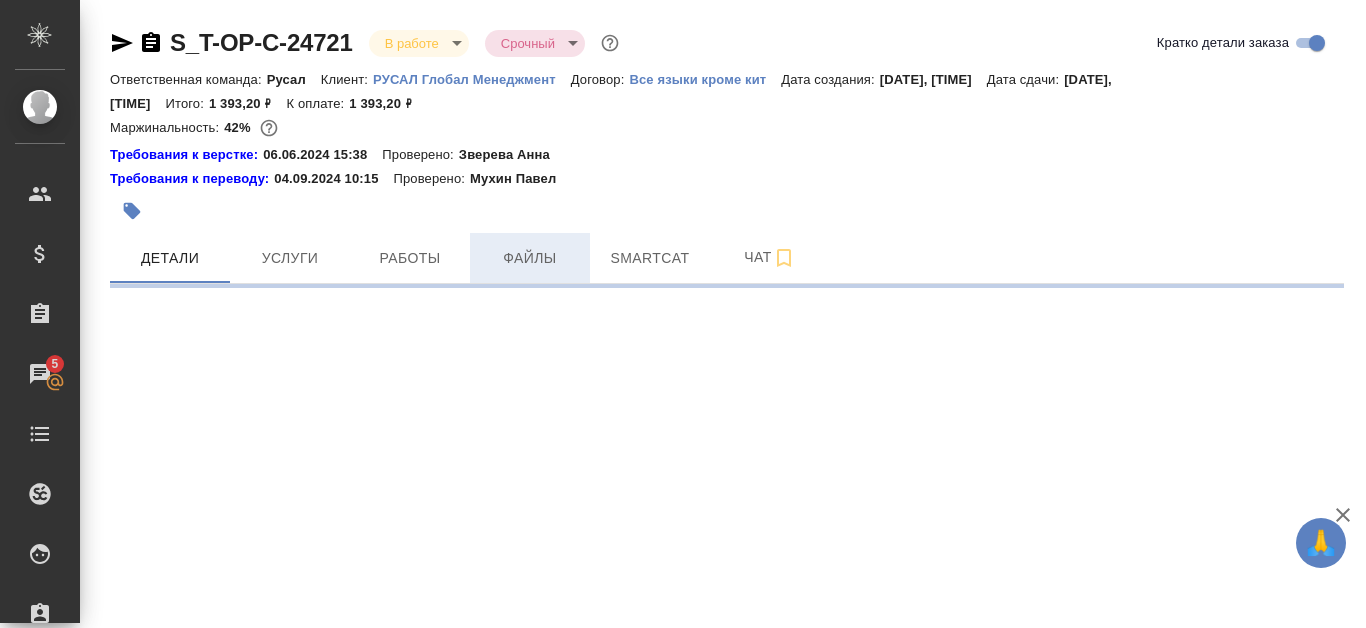 select on "RU" 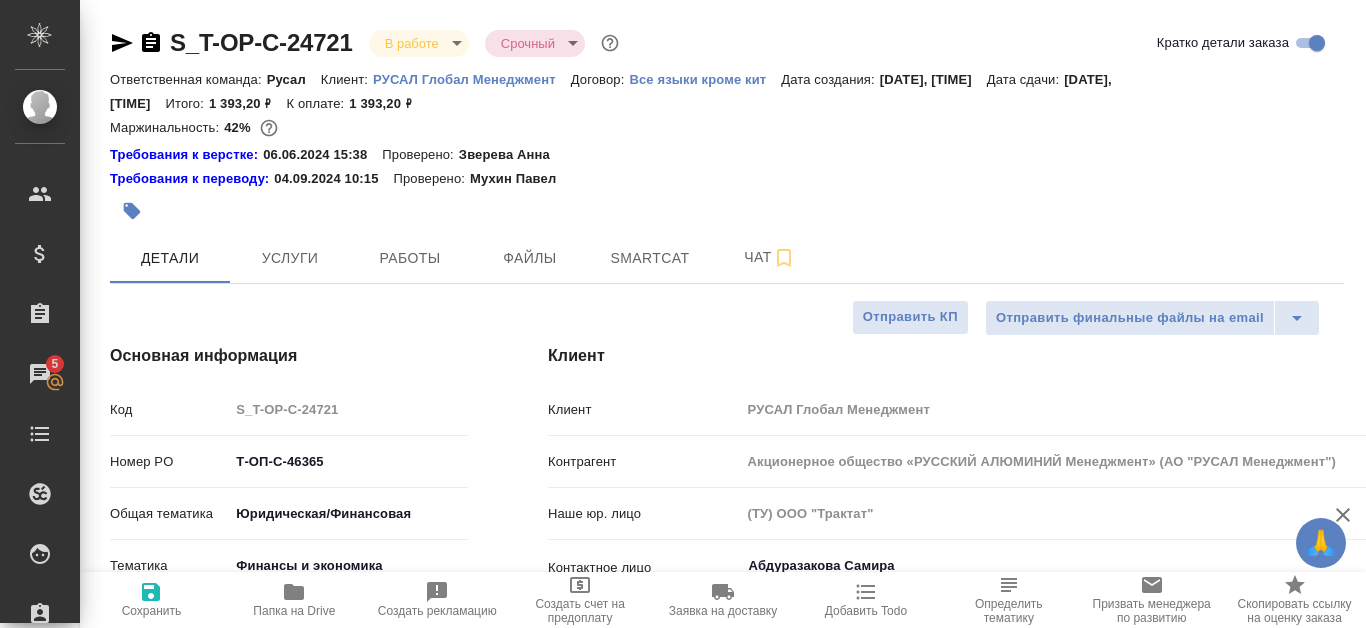 type on "x" 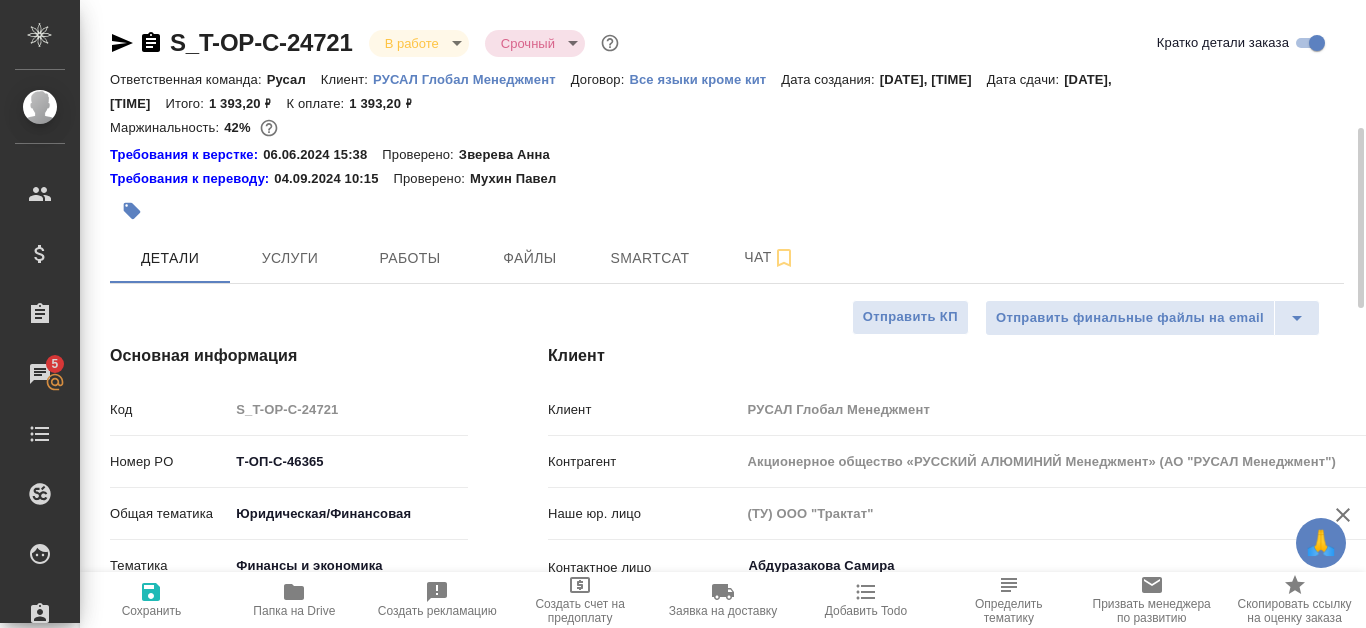 scroll, scrollTop: 100, scrollLeft: 0, axis: vertical 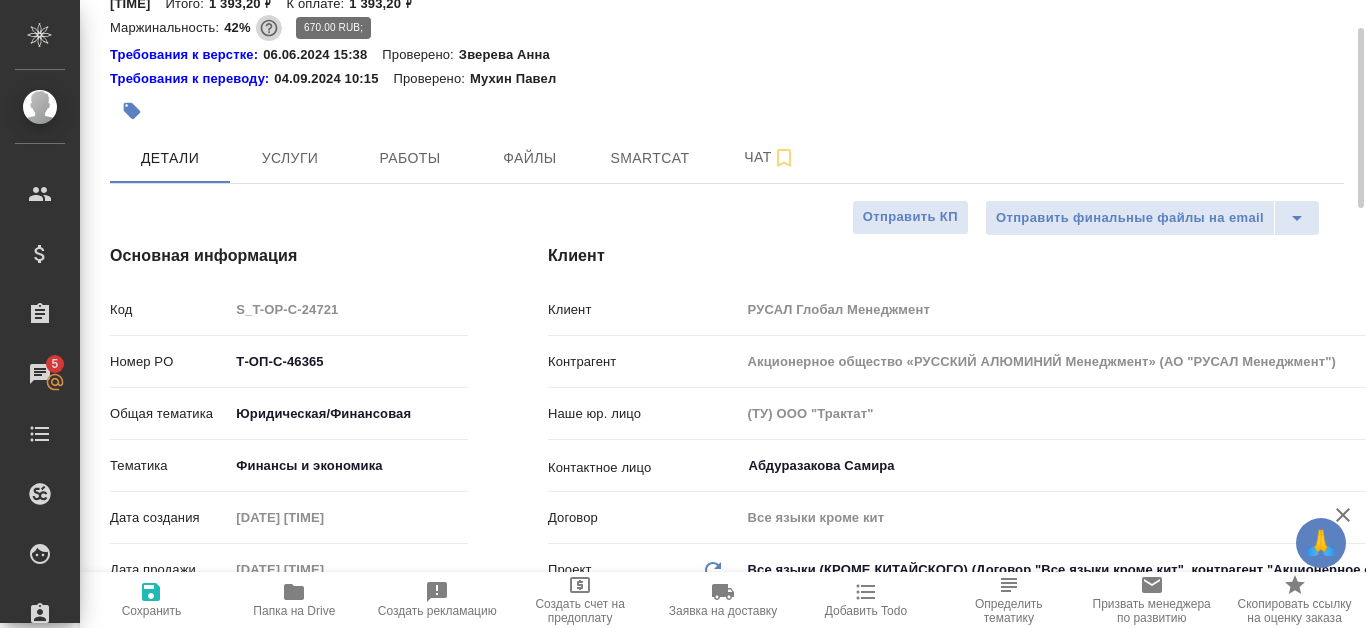 click 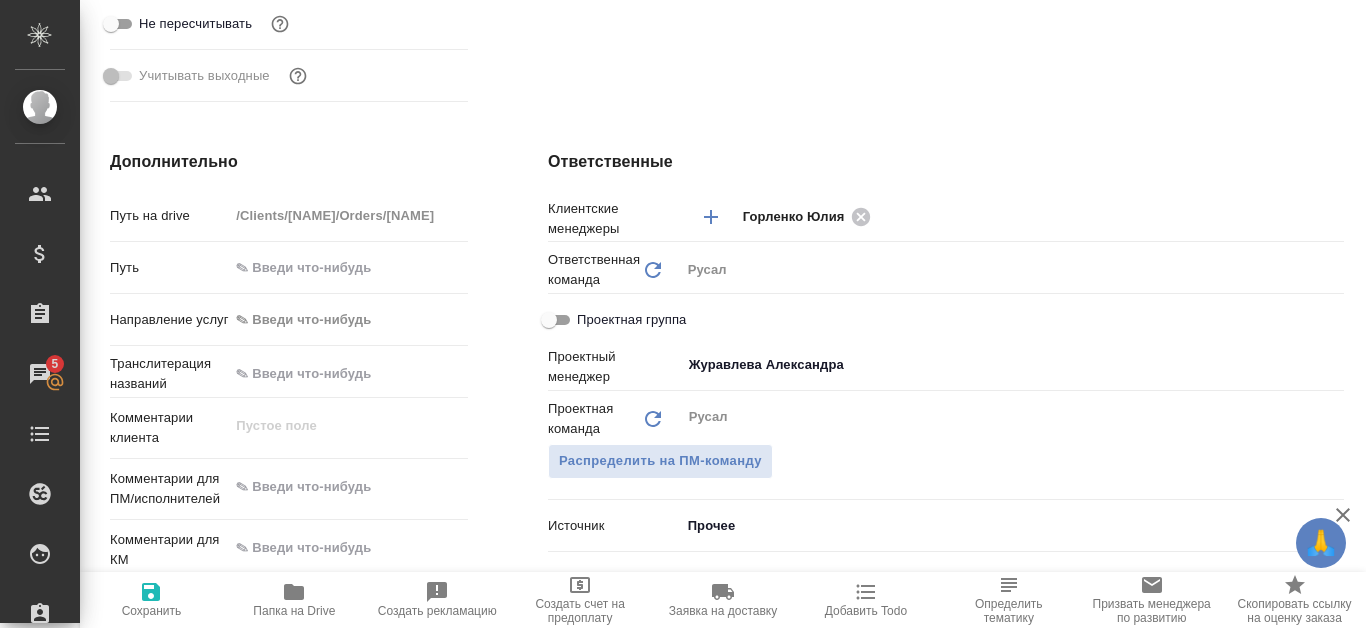 scroll, scrollTop: 254, scrollLeft: 0, axis: vertical 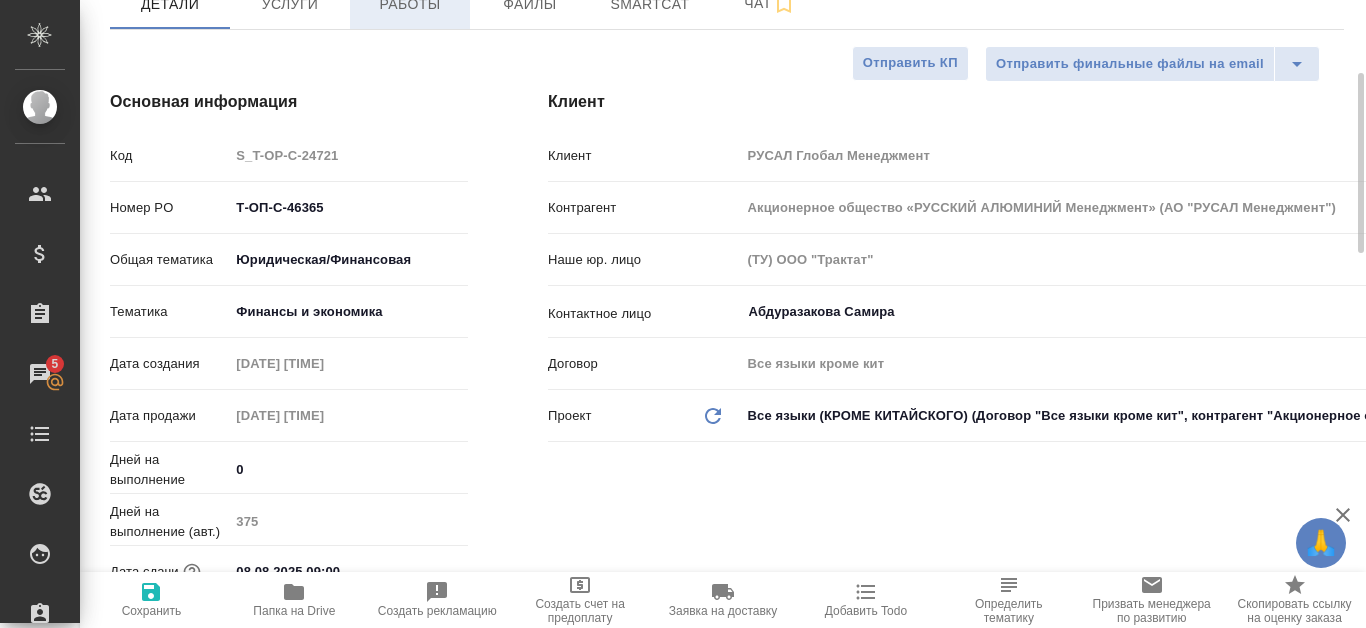 type on "x" 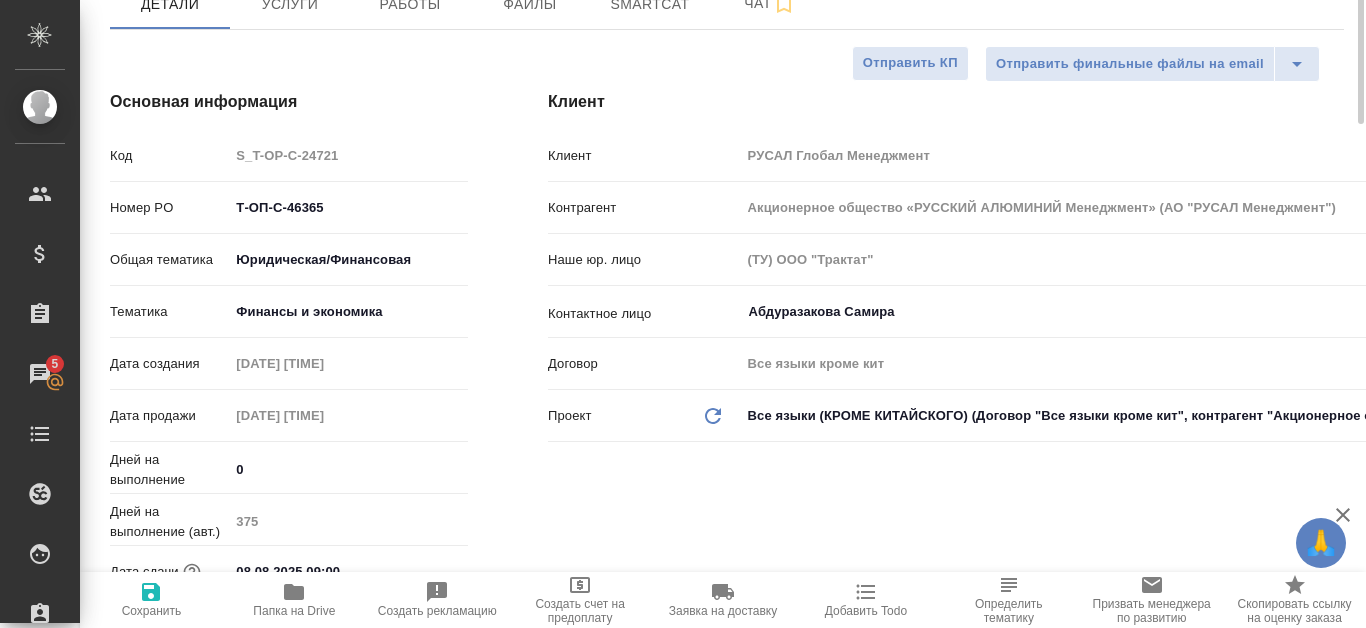 scroll, scrollTop: 54, scrollLeft: 0, axis: vertical 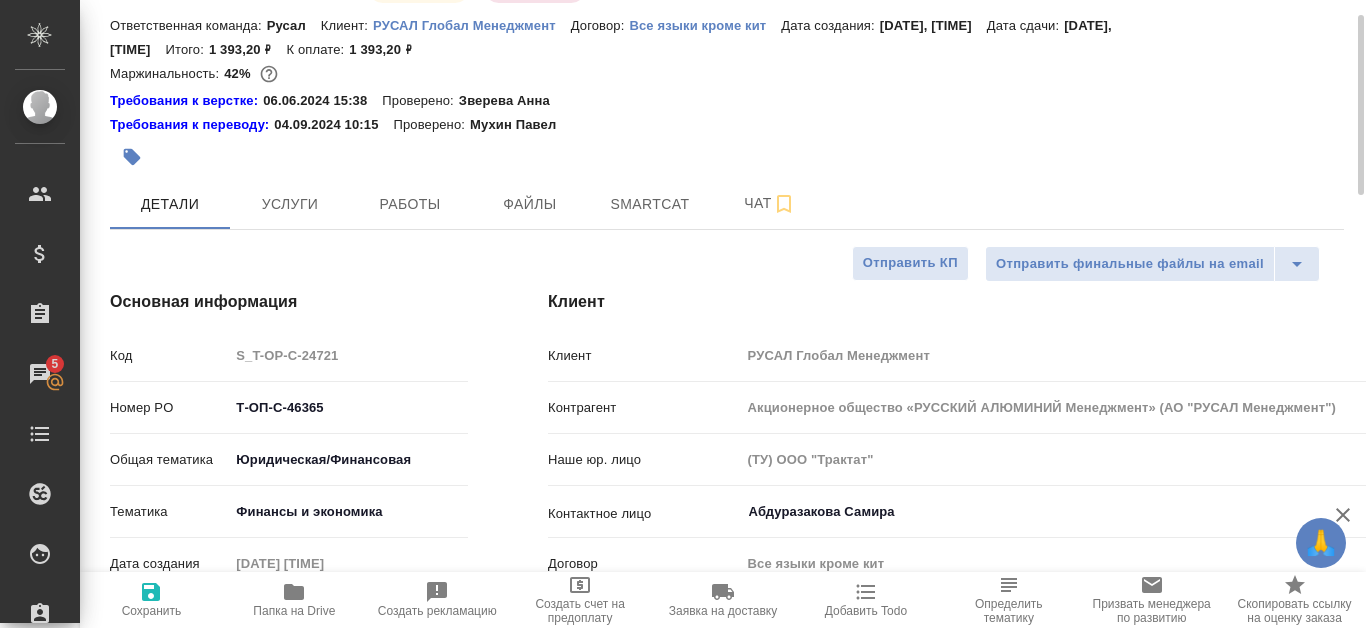 type on "x" 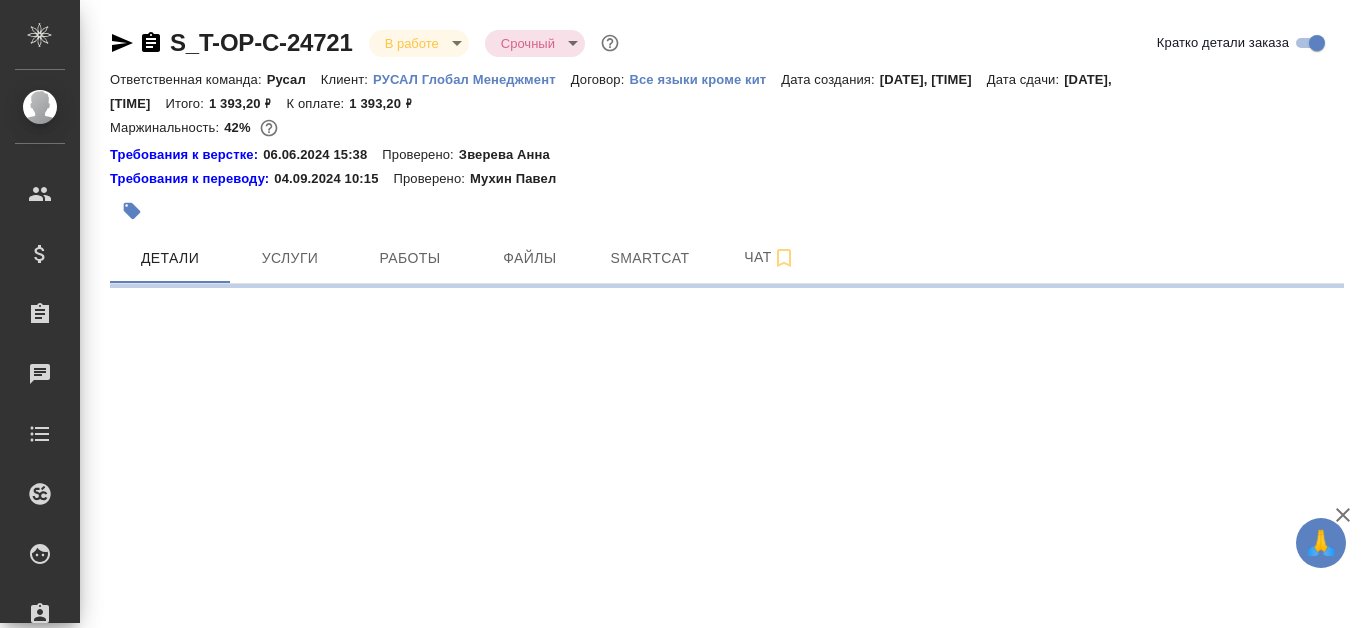 select on "RU" 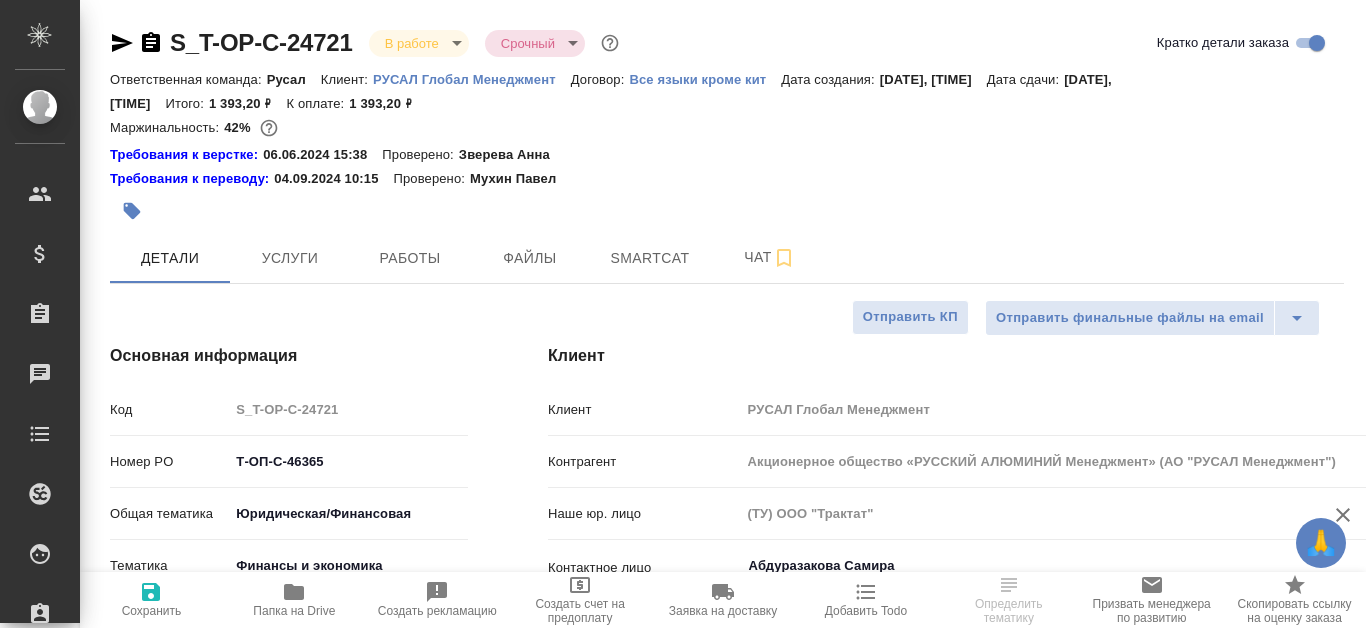 scroll, scrollTop: 0, scrollLeft: 0, axis: both 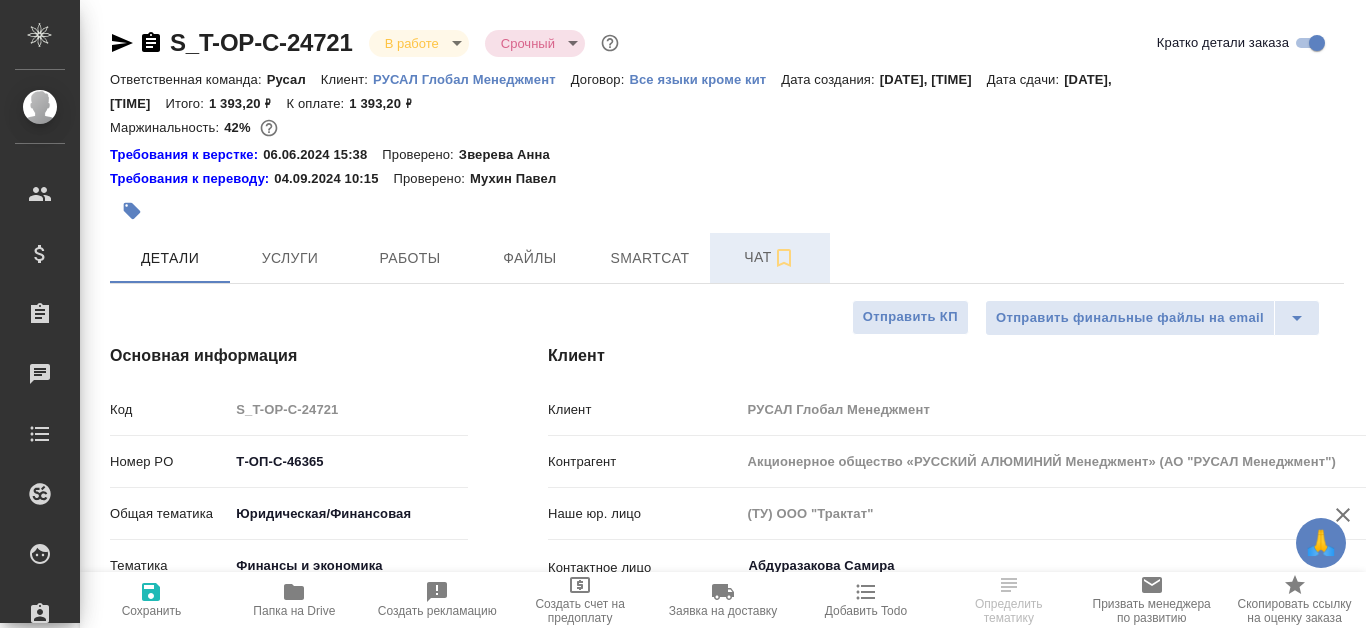 type on "x" 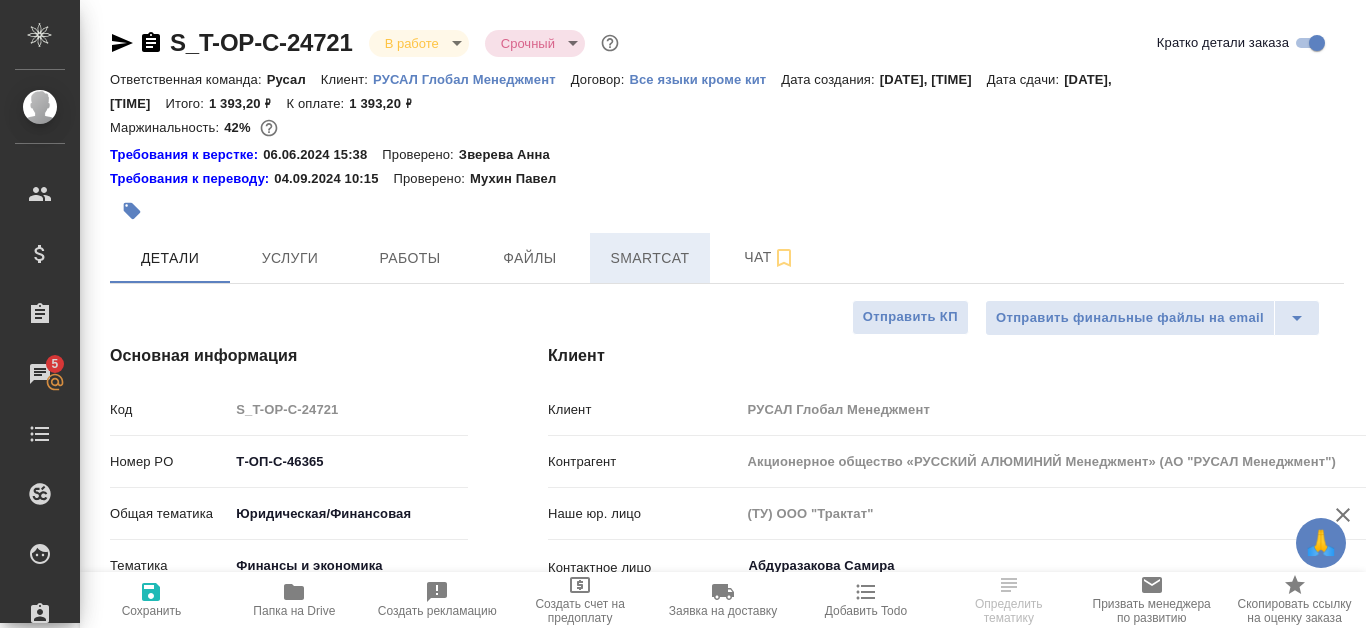 click on "Smartcat" at bounding box center (650, 258) 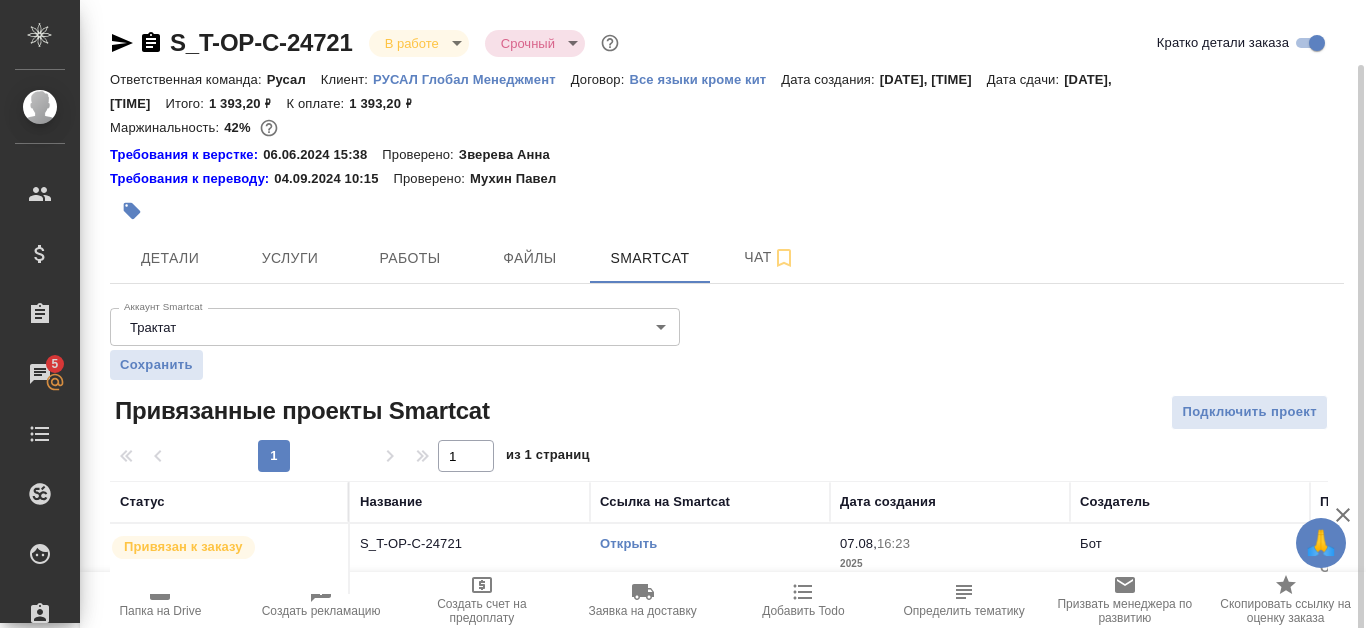 scroll, scrollTop: 33, scrollLeft: 0, axis: vertical 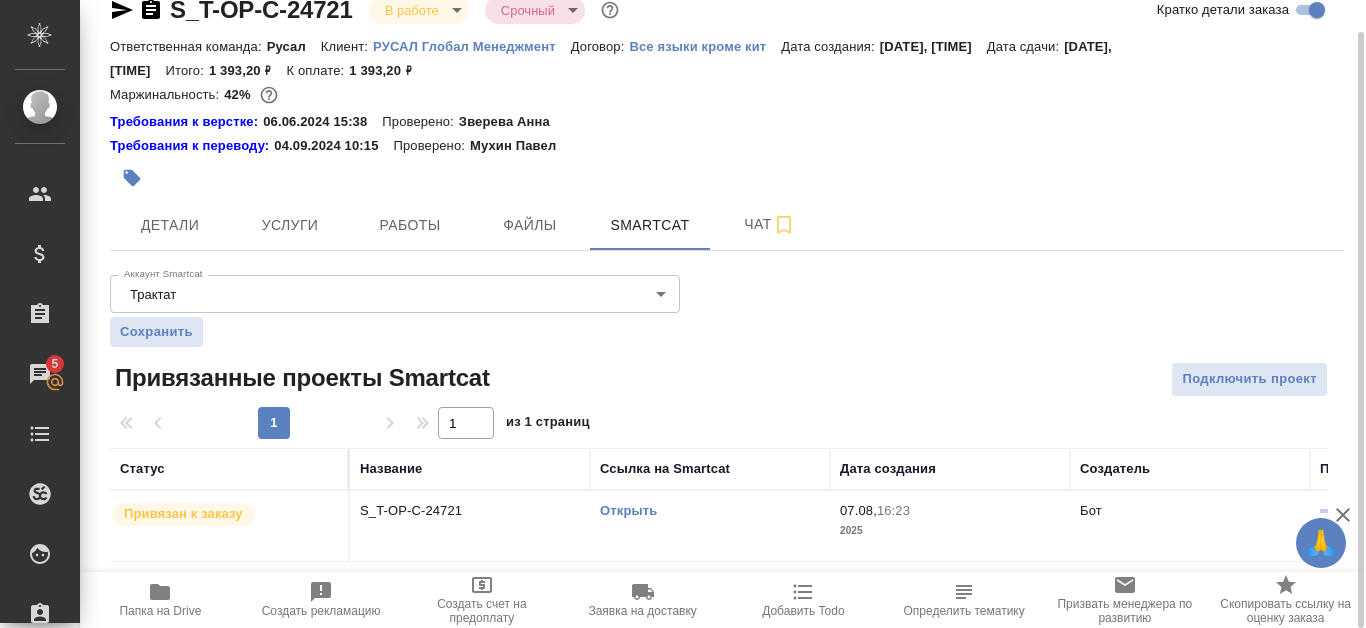 click on "Открыть" at bounding box center [628, 510] 